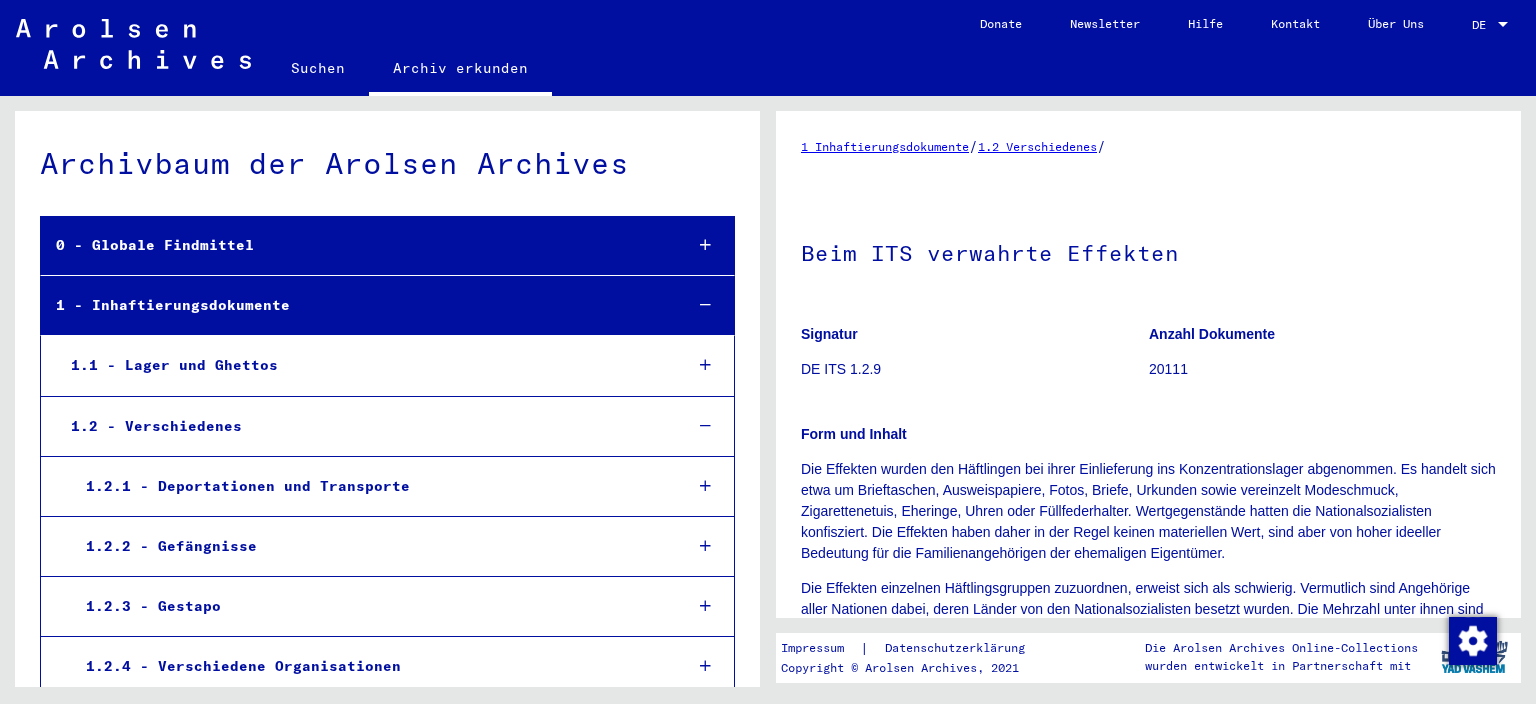 scroll, scrollTop: 0, scrollLeft: 0, axis: both 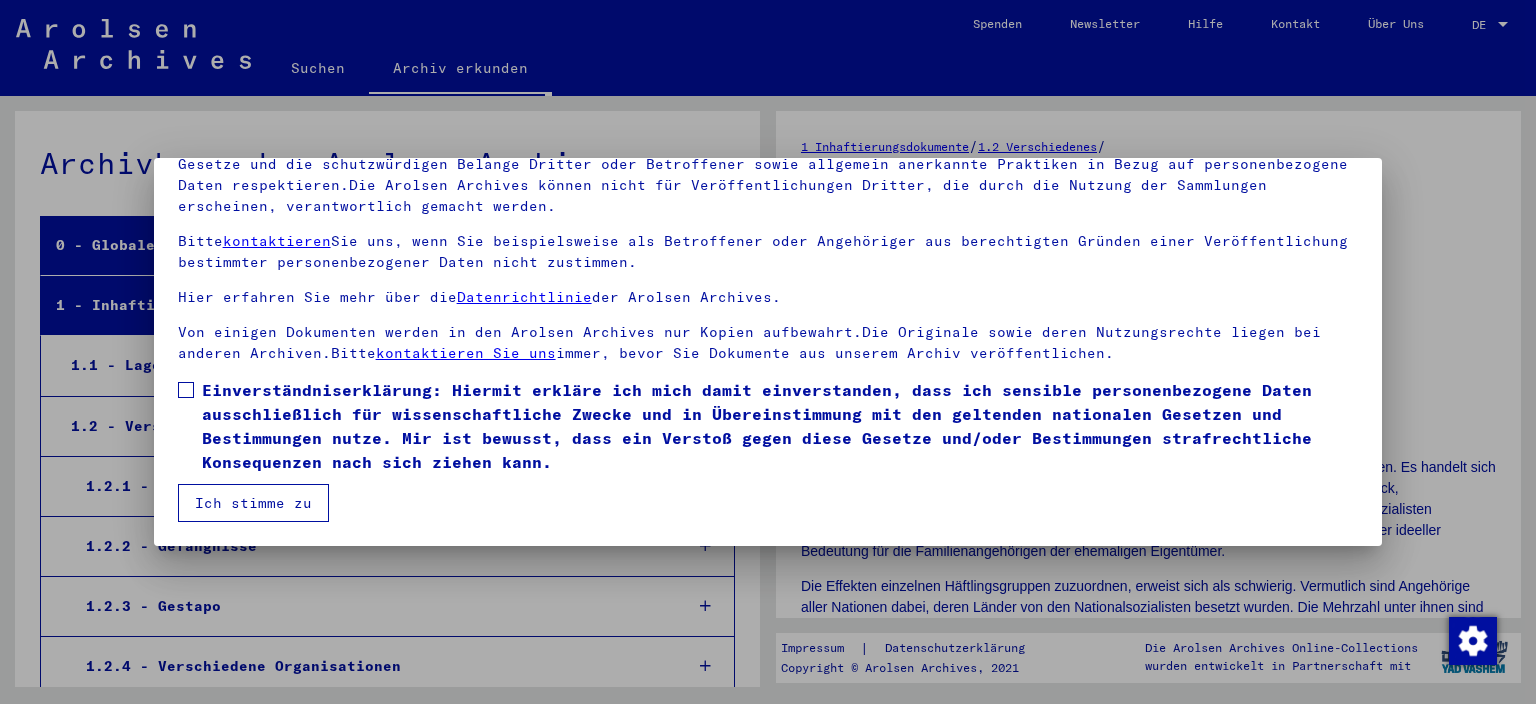 click at bounding box center [186, 390] 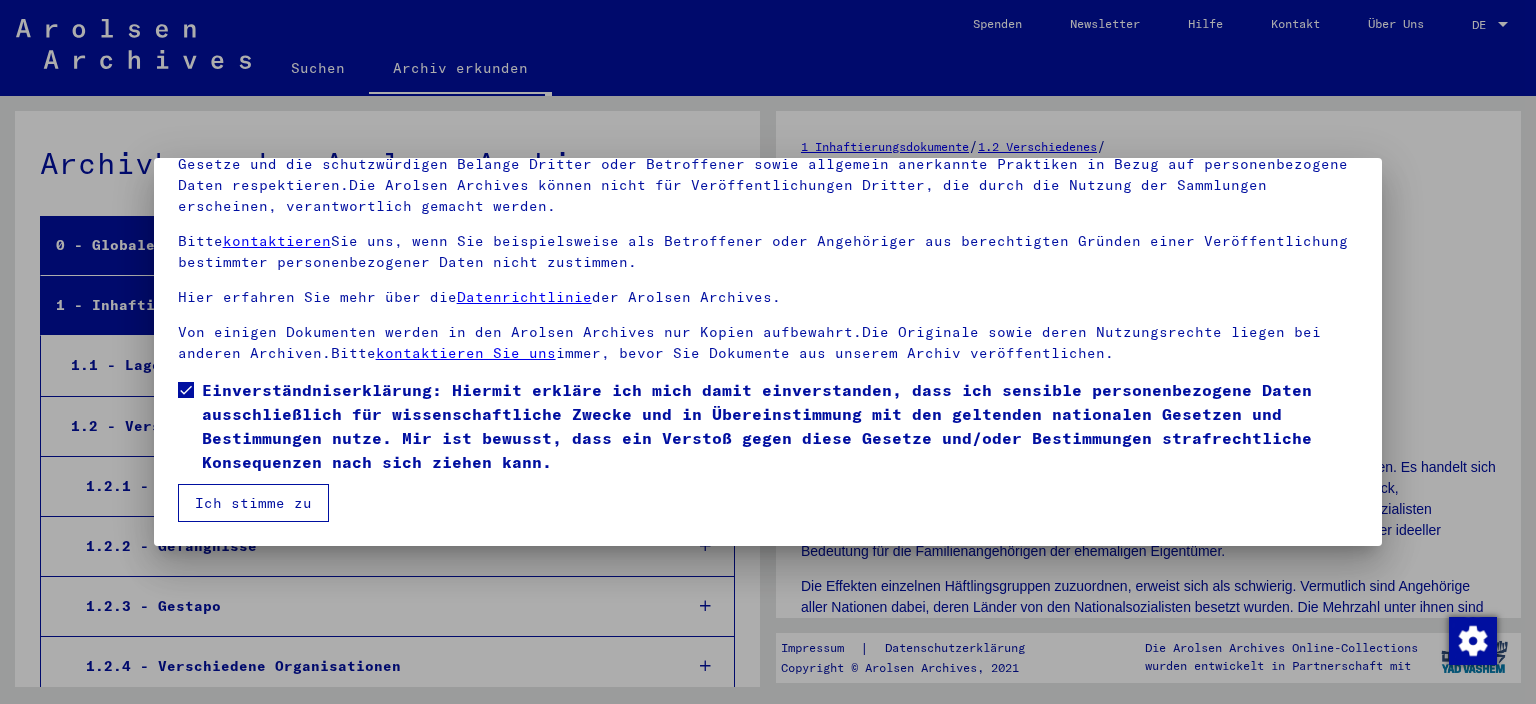 click on "Ich stimme zu" at bounding box center (253, 503) 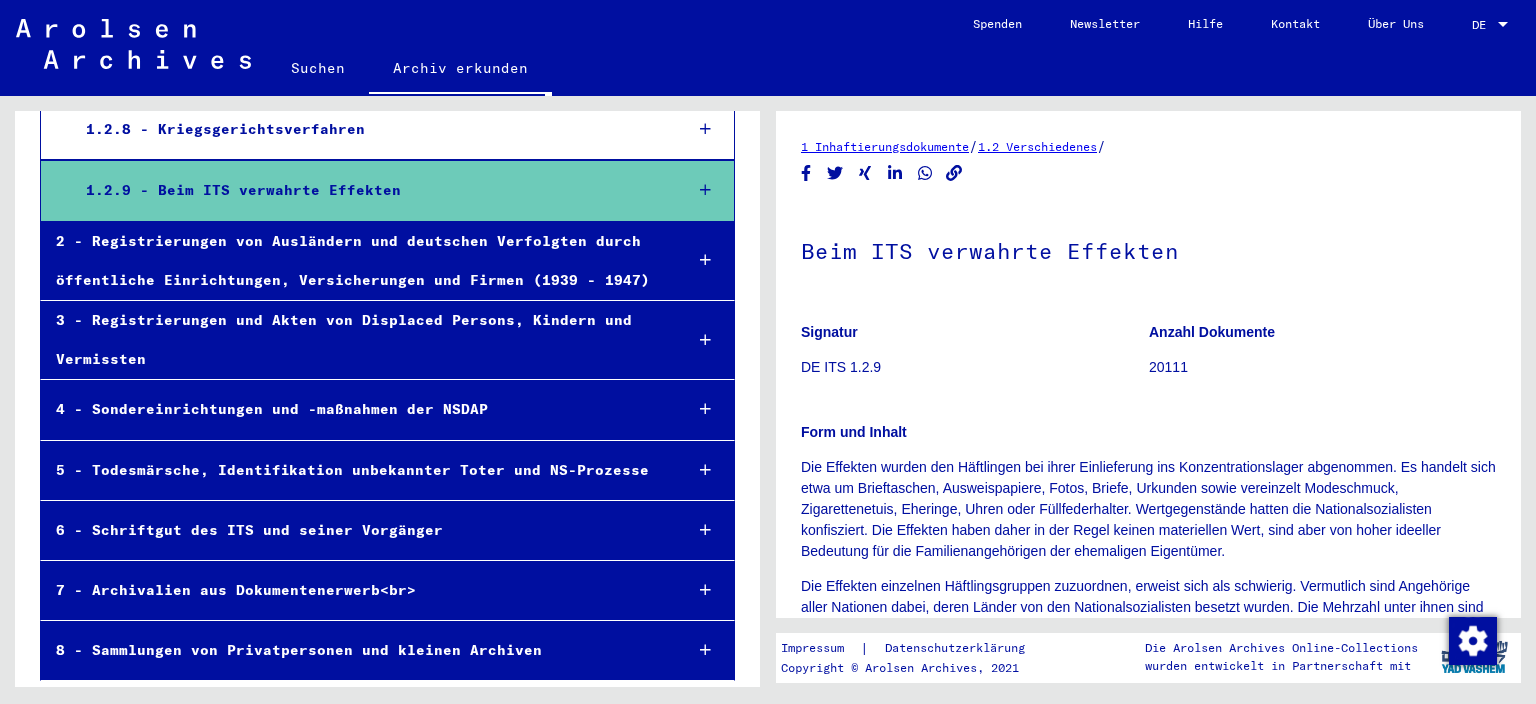 scroll, scrollTop: 0, scrollLeft: 0, axis: both 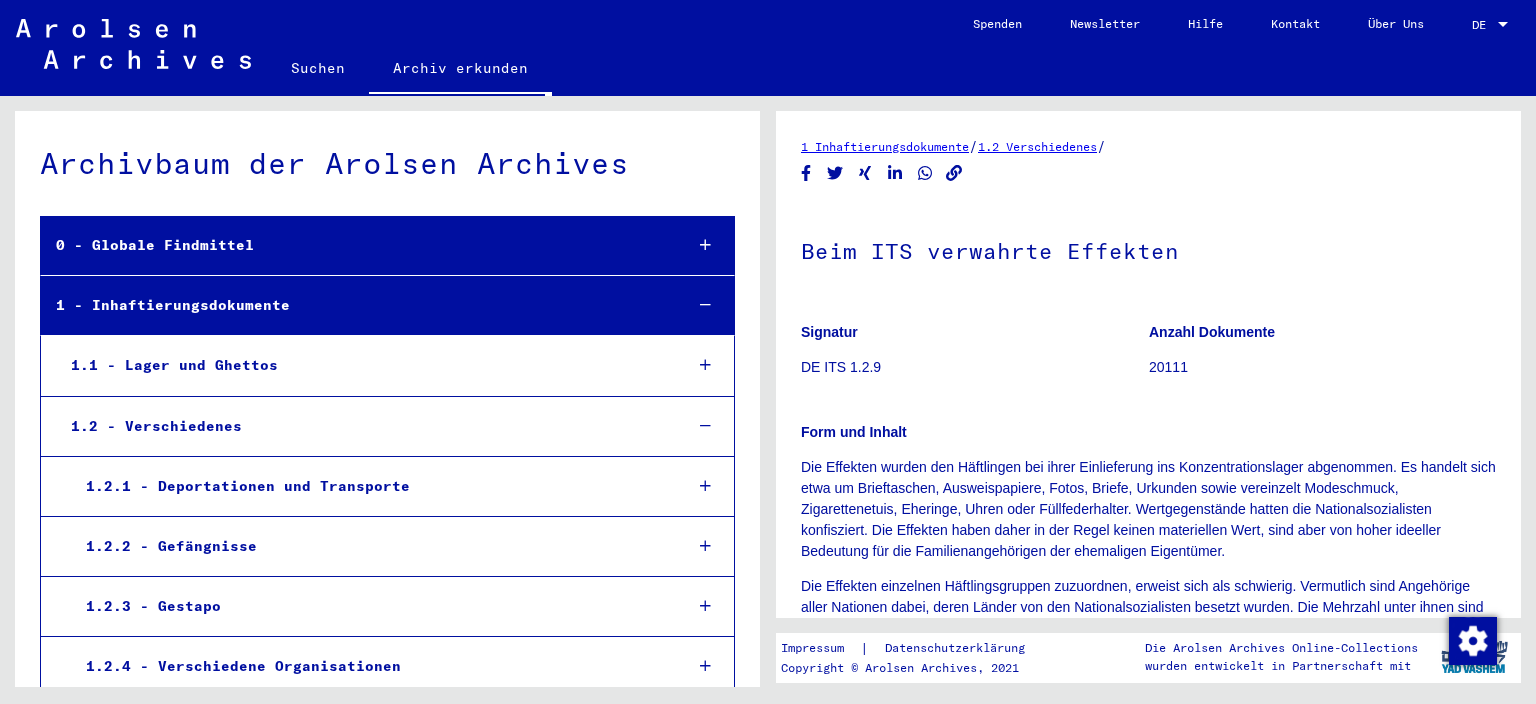 click on "1.1 - Lager und Ghettos" at bounding box center [361, 365] 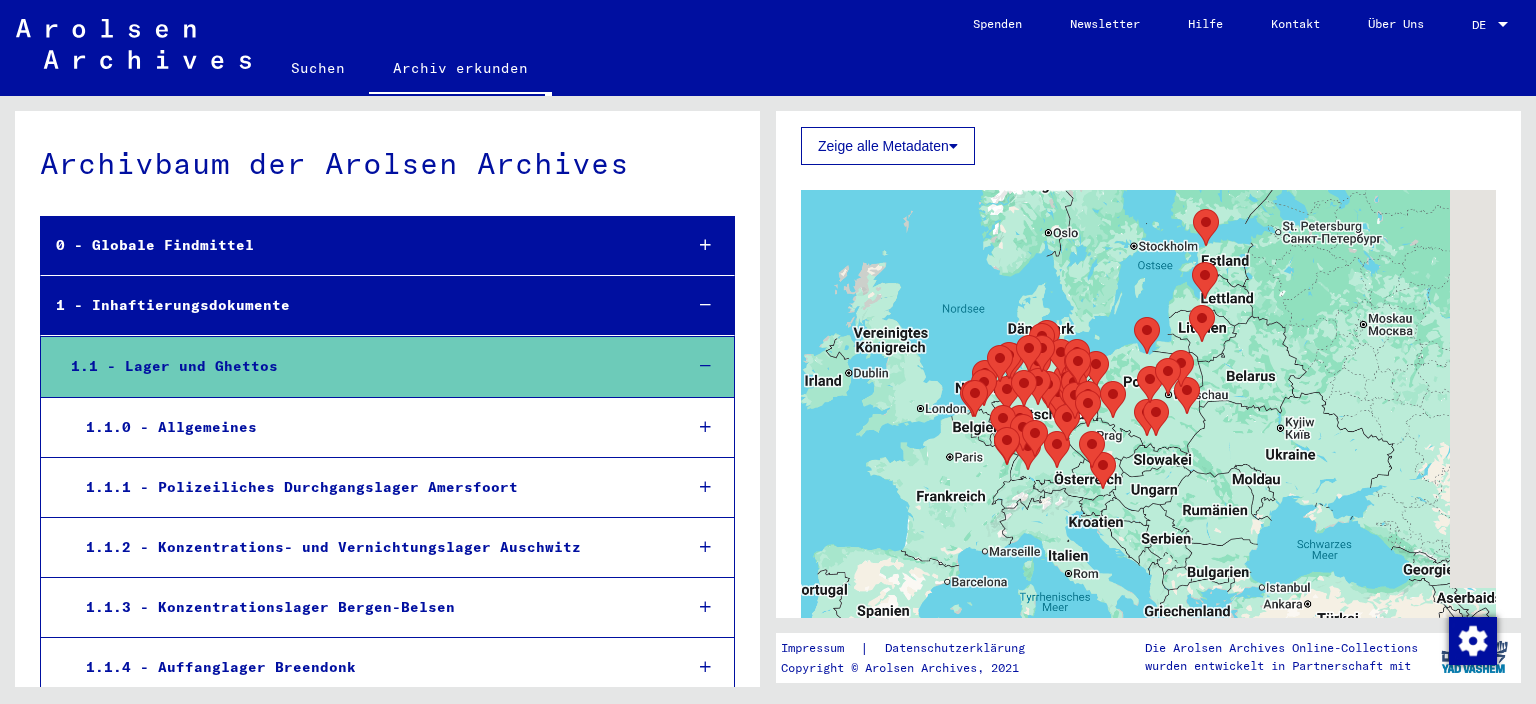 scroll, scrollTop: 442, scrollLeft: 0, axis: vertical 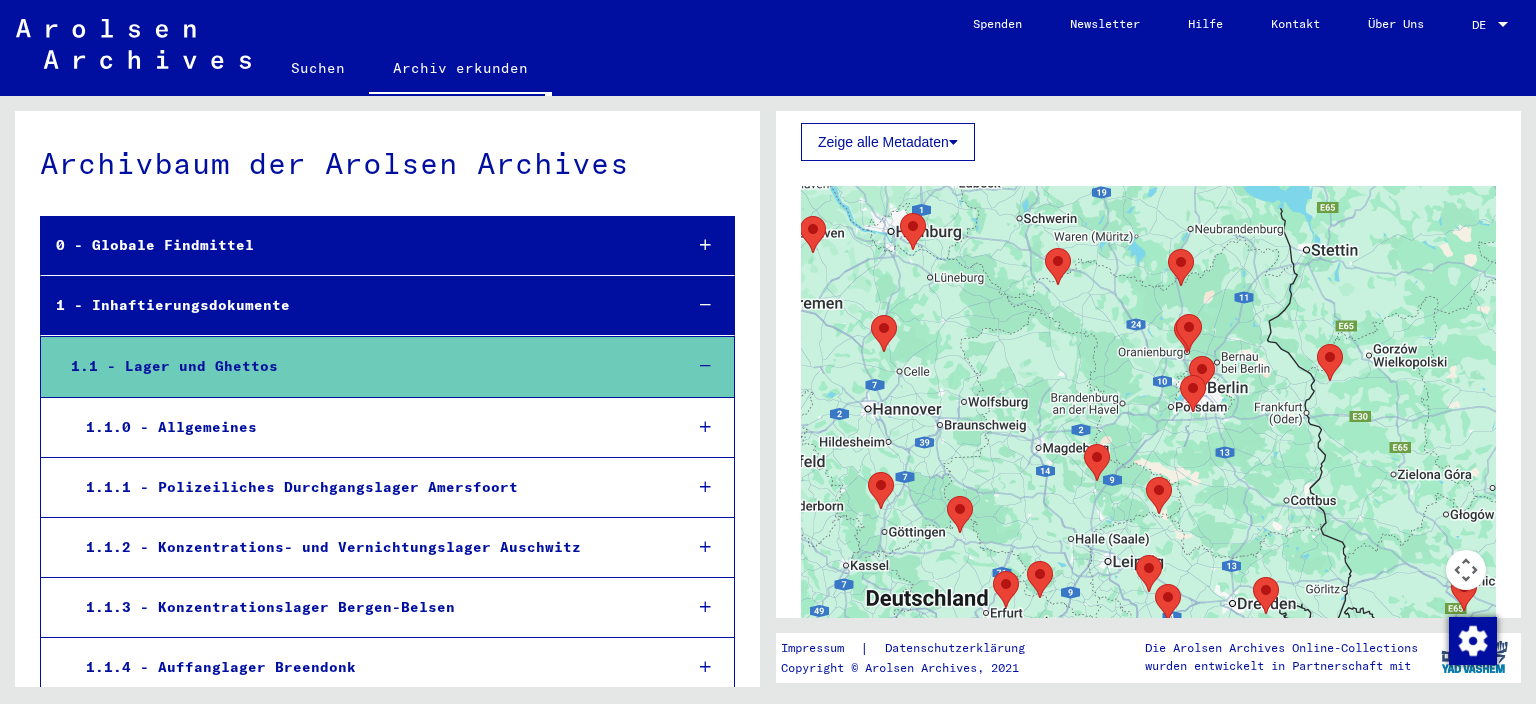 drag, startPoint x: 1356, startPoint y: 294, endPoint x: 1186, endPoint y: 484, distance: 254.95097 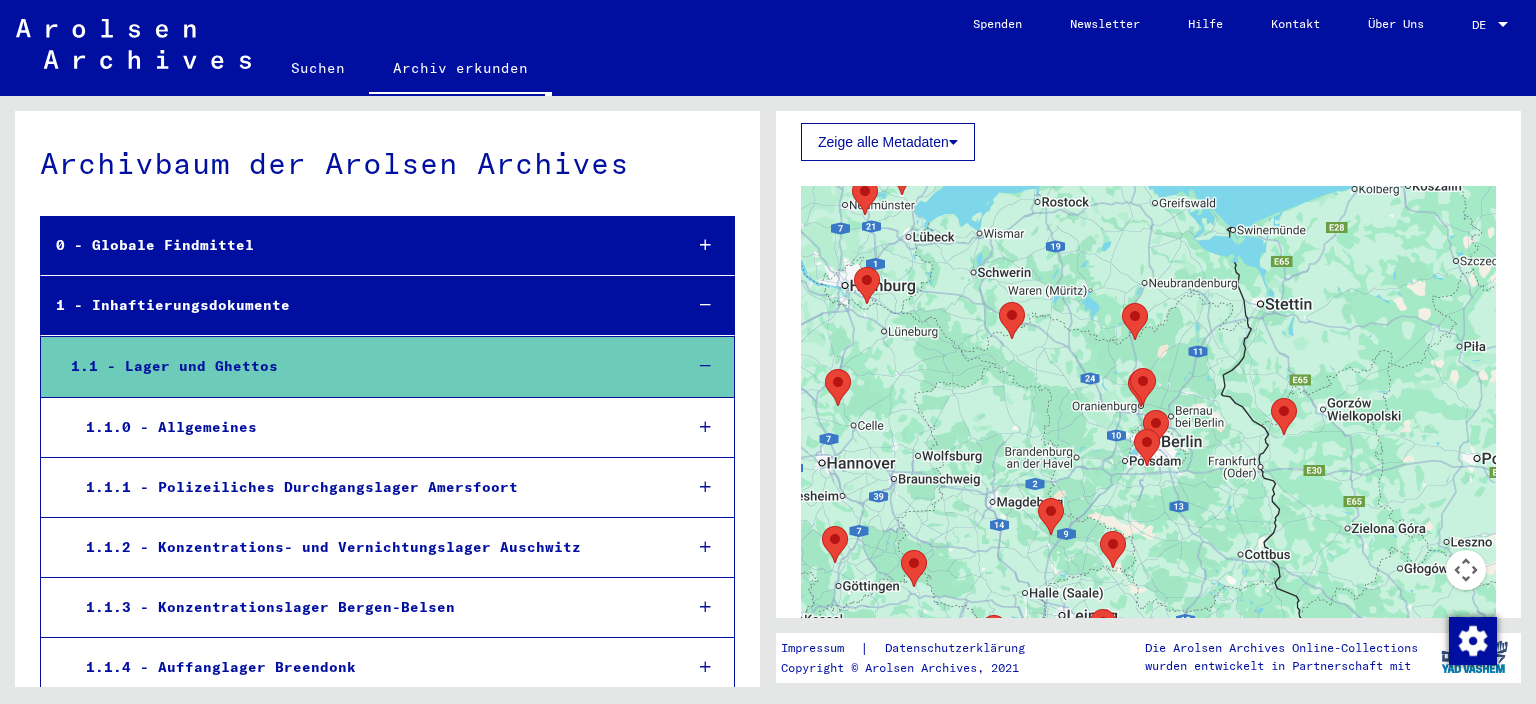 click at bounding box center [1143, 410] 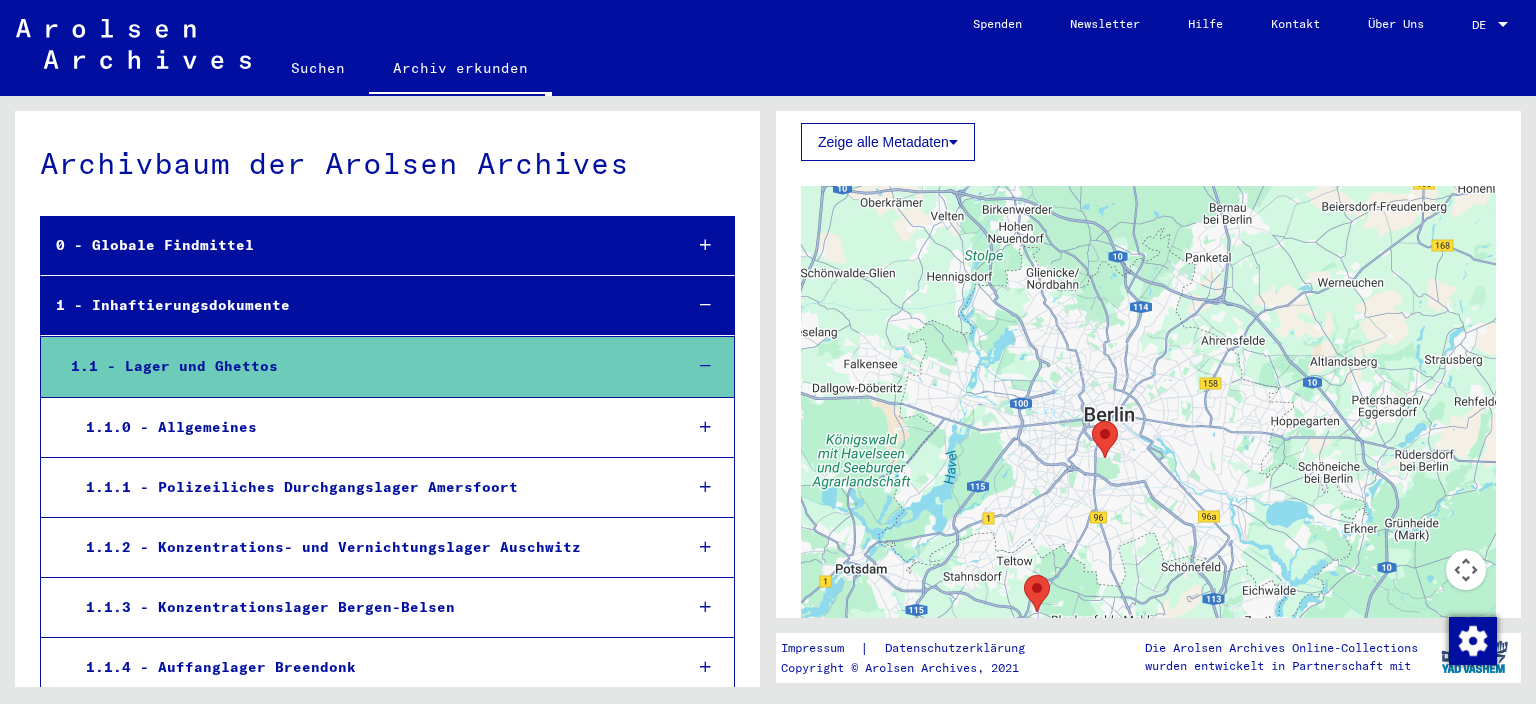 click at bounding box center (1092, 421) 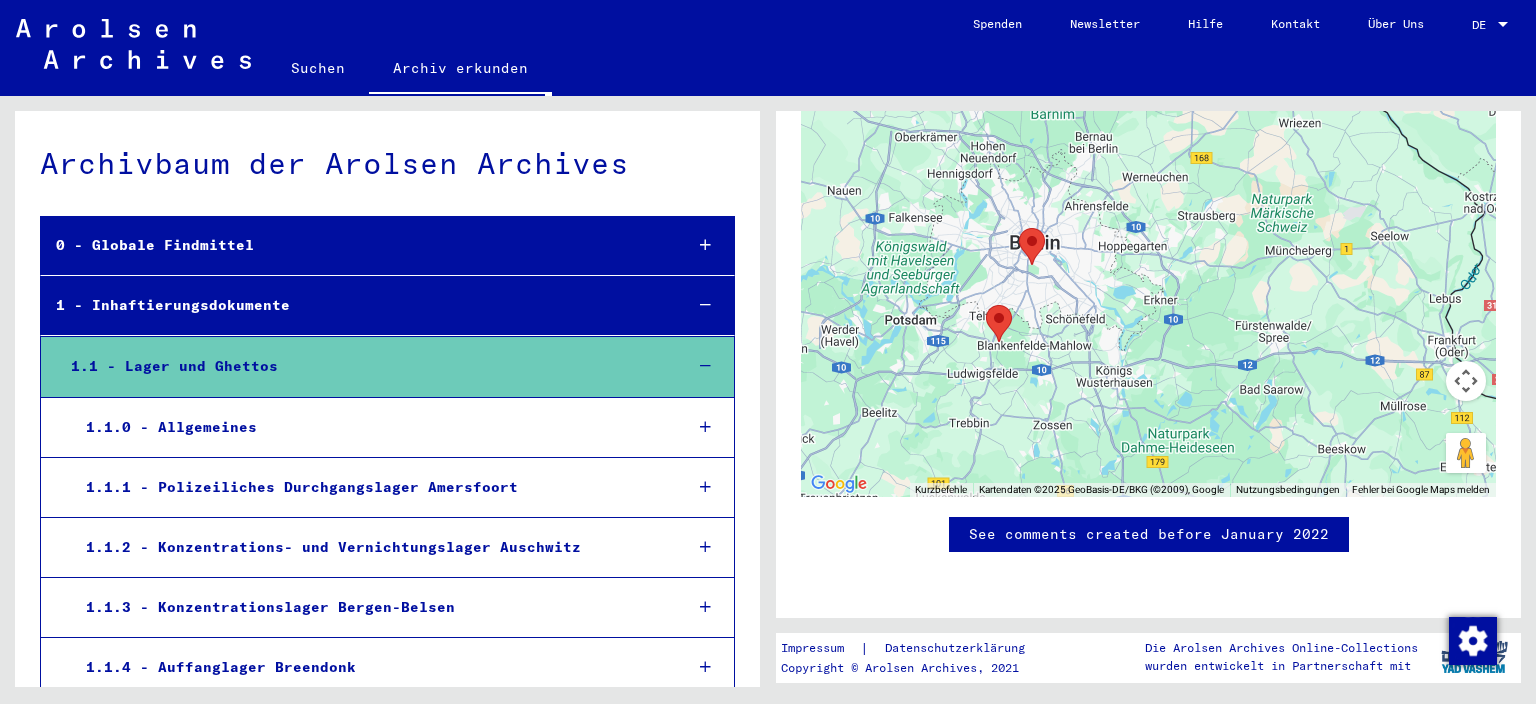 scroll, scrollTop: 306, scrollLeft: 0, axis: vertical 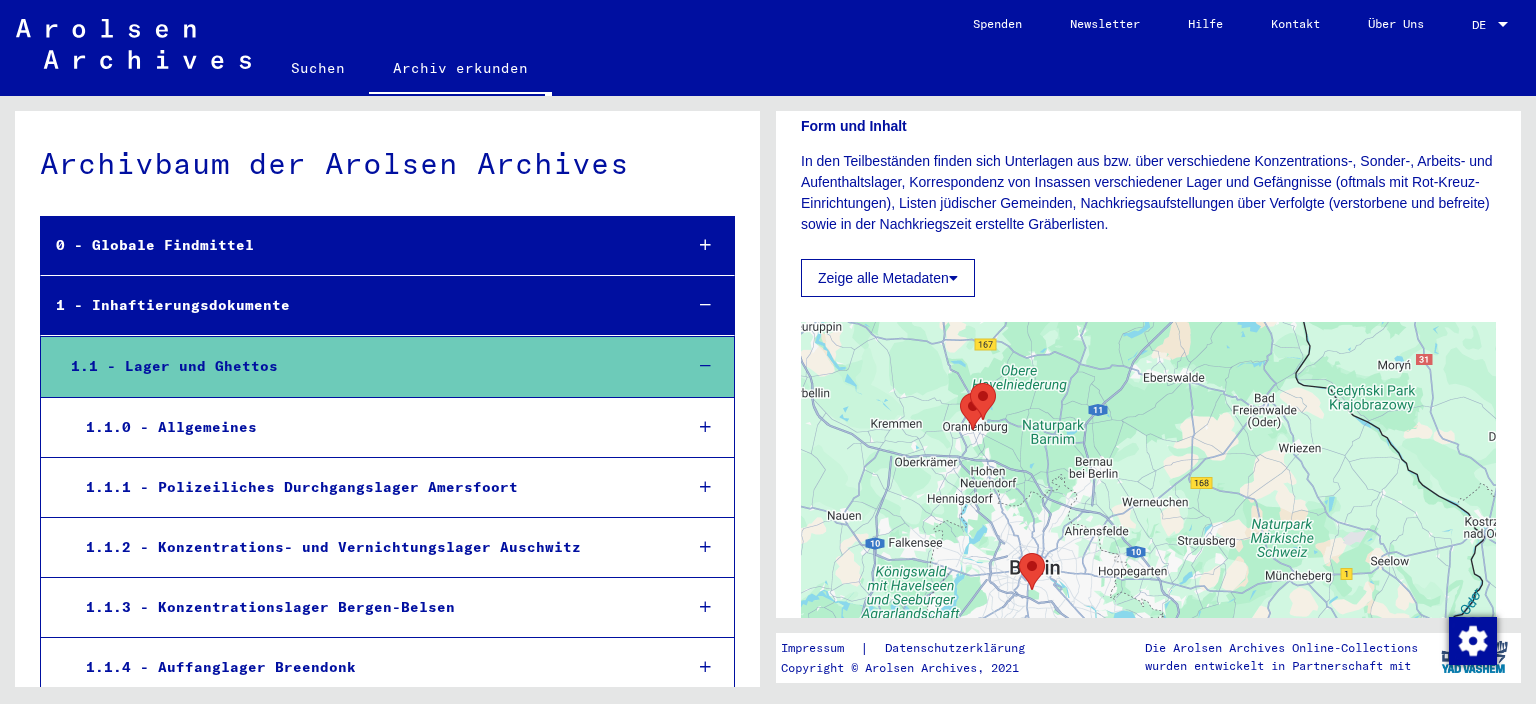 click 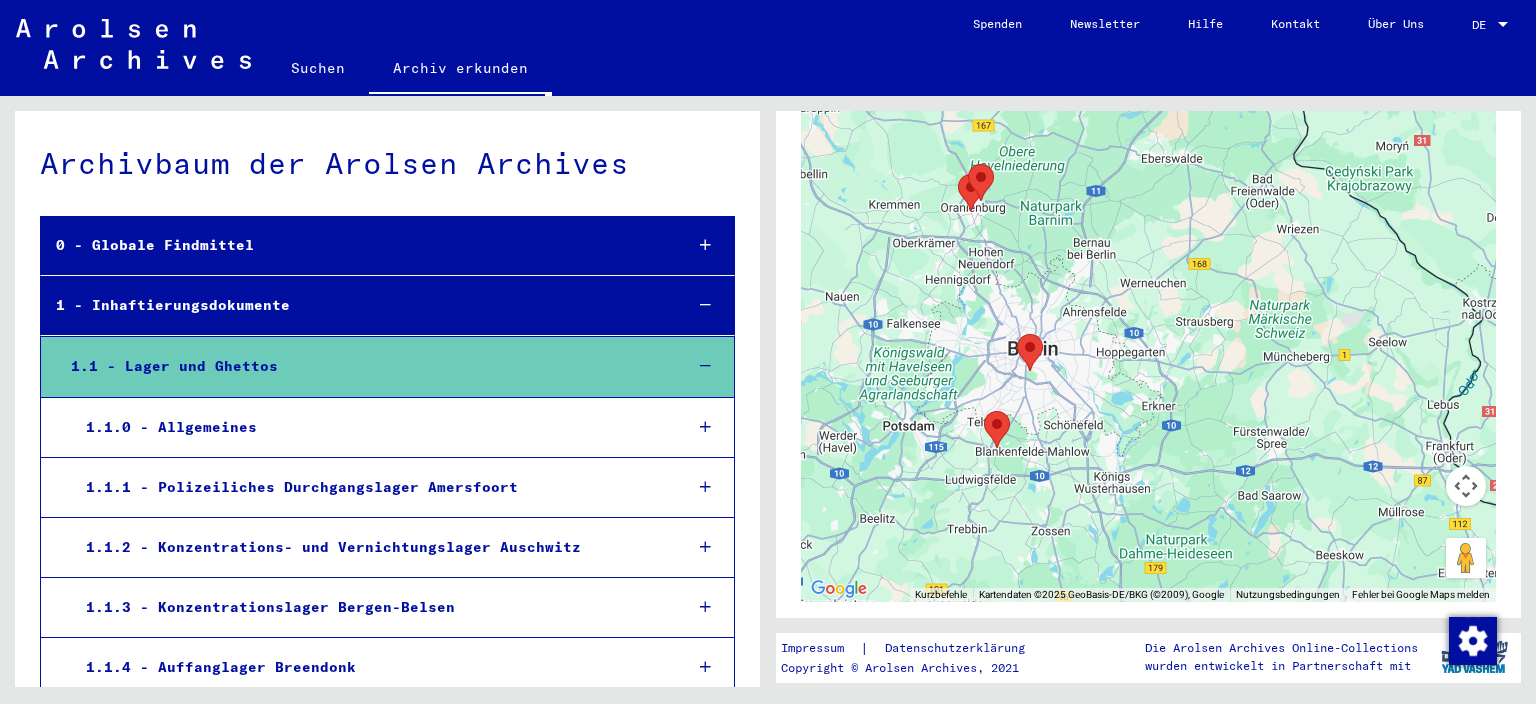 scroll, scrollTop: 0, scrollLeft: 0, axis: both 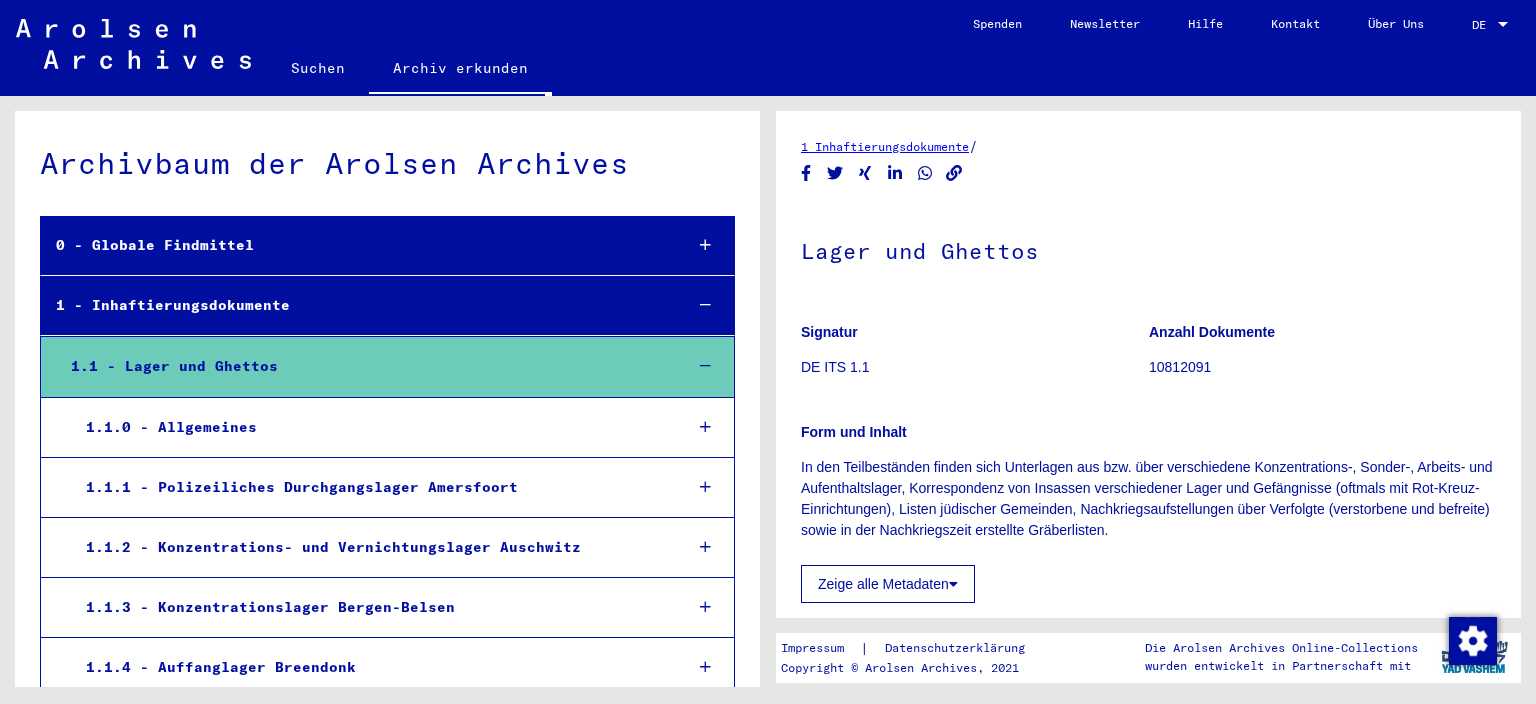 click on "1.1.0 - Allgemeines" at bounding box center [368, 427] 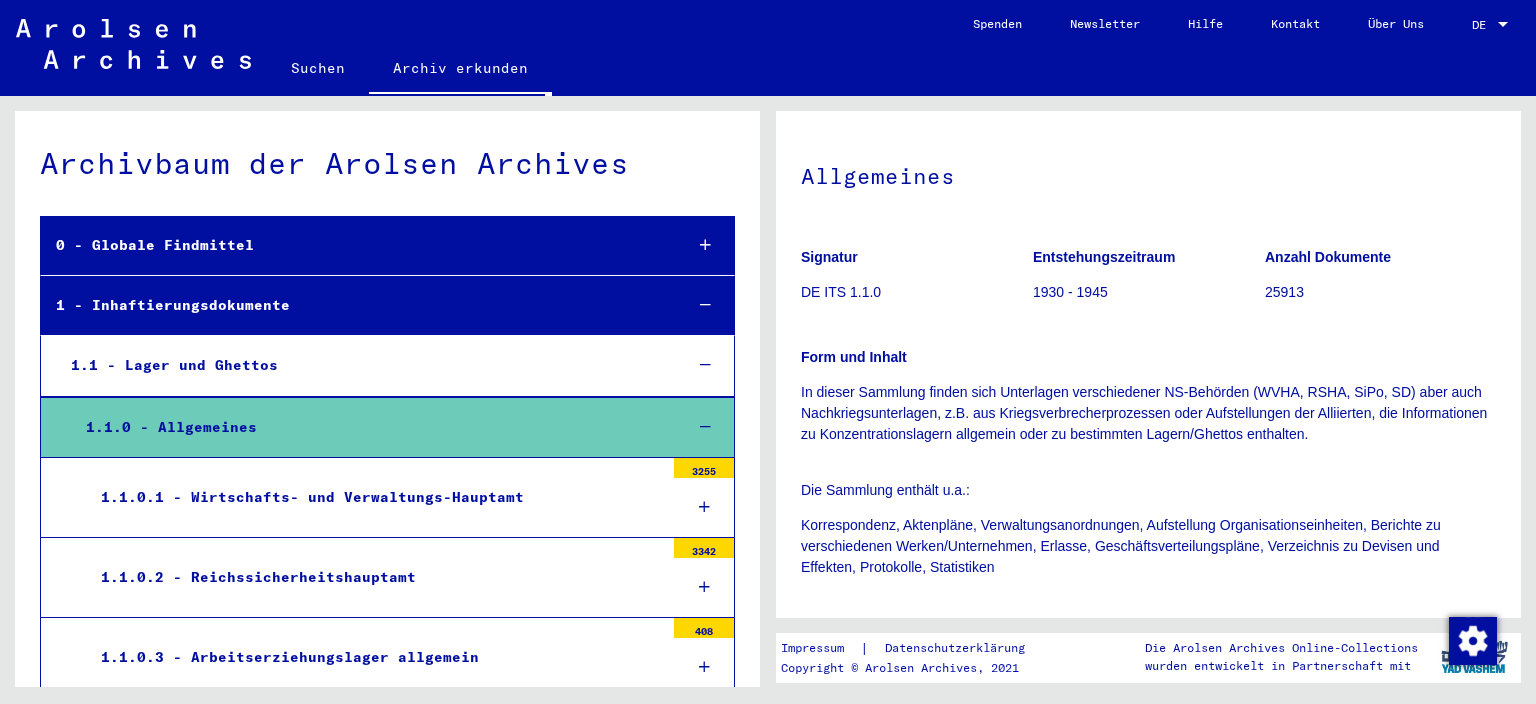 scroll, scrollTop: 110, scrollLeft: 0, axis: vertical 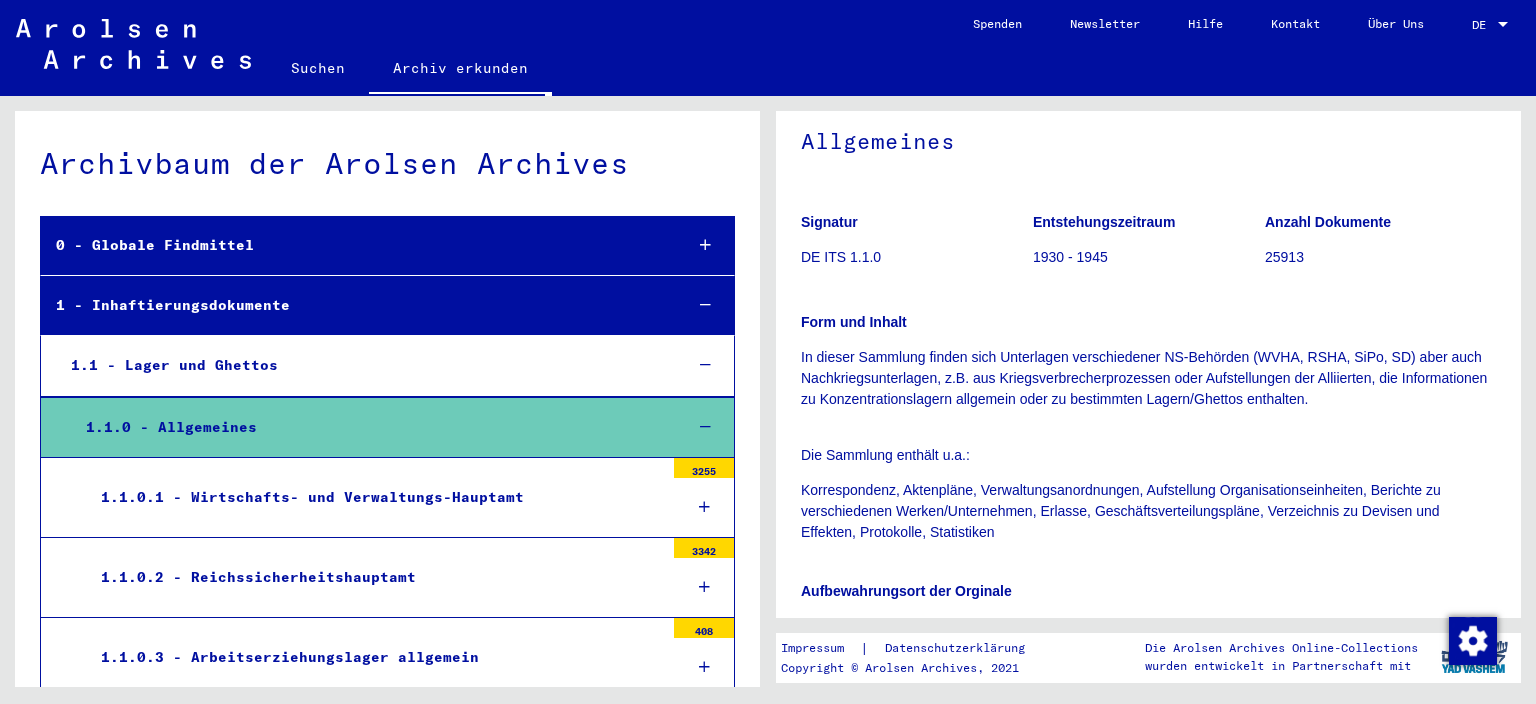 click on "1.1.0.1 - Wirtschafts- und Verwaltungs-Hauptamt" at bounding box center (375, 497) 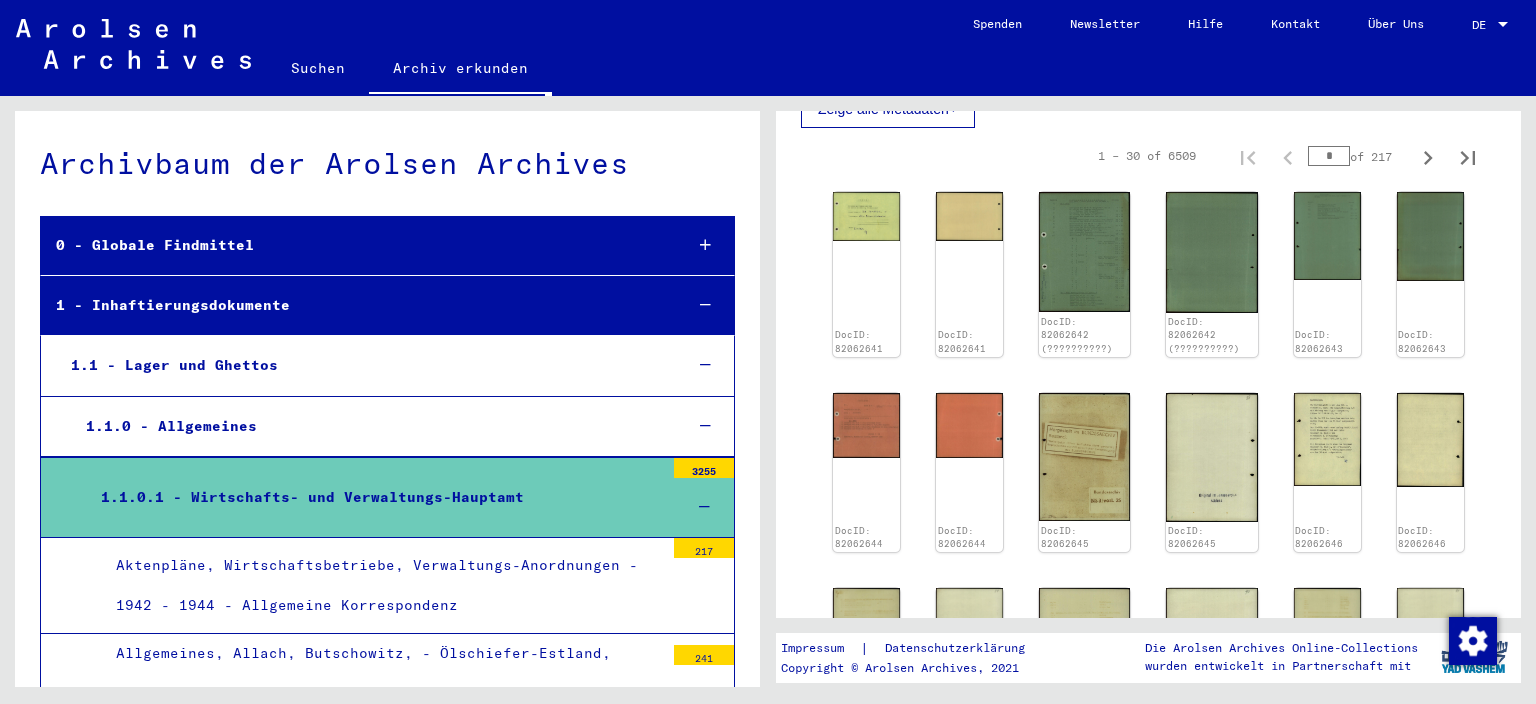 scroll, scrollTop: 331, scrollLeft: 0, axis: vertical 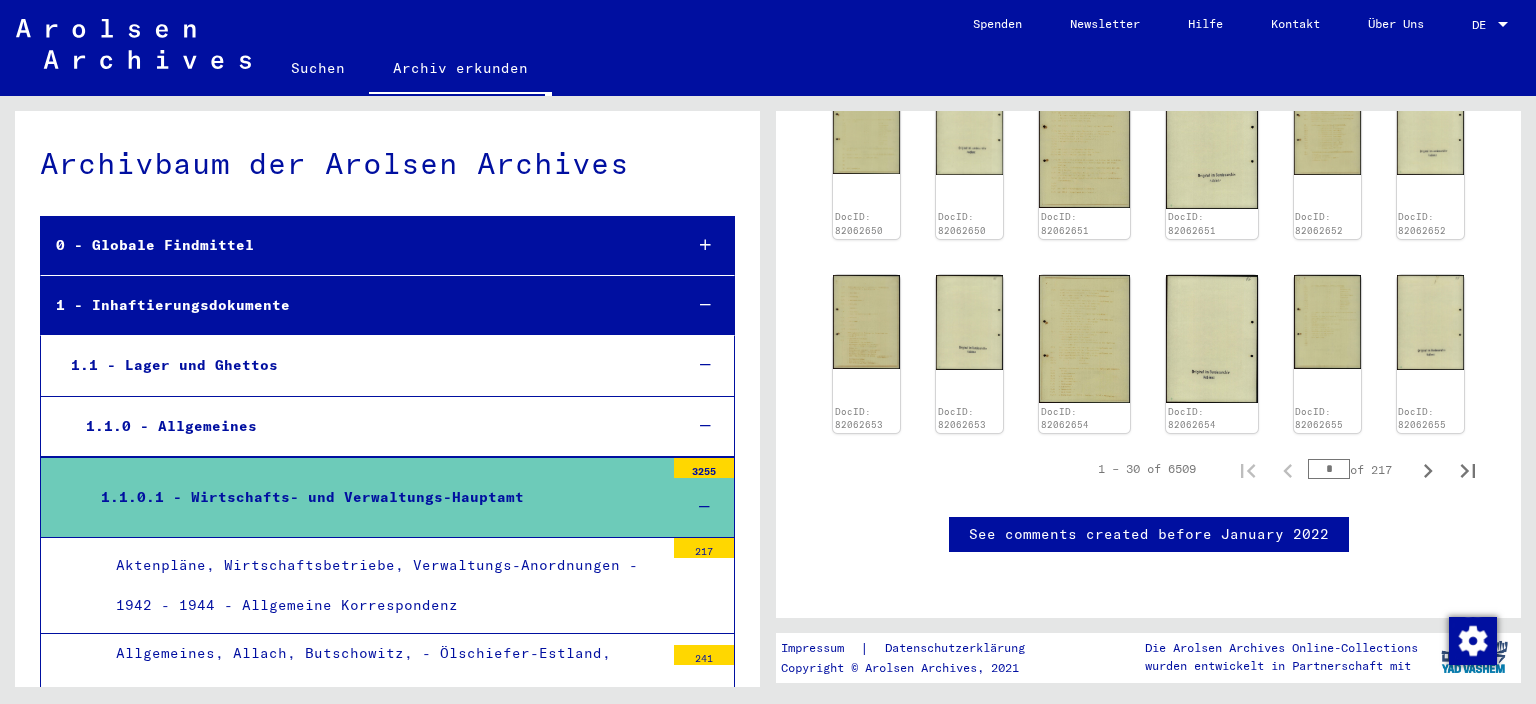 click on "1.1 - Lager und Ghettos" at bounding box center [361, 365] 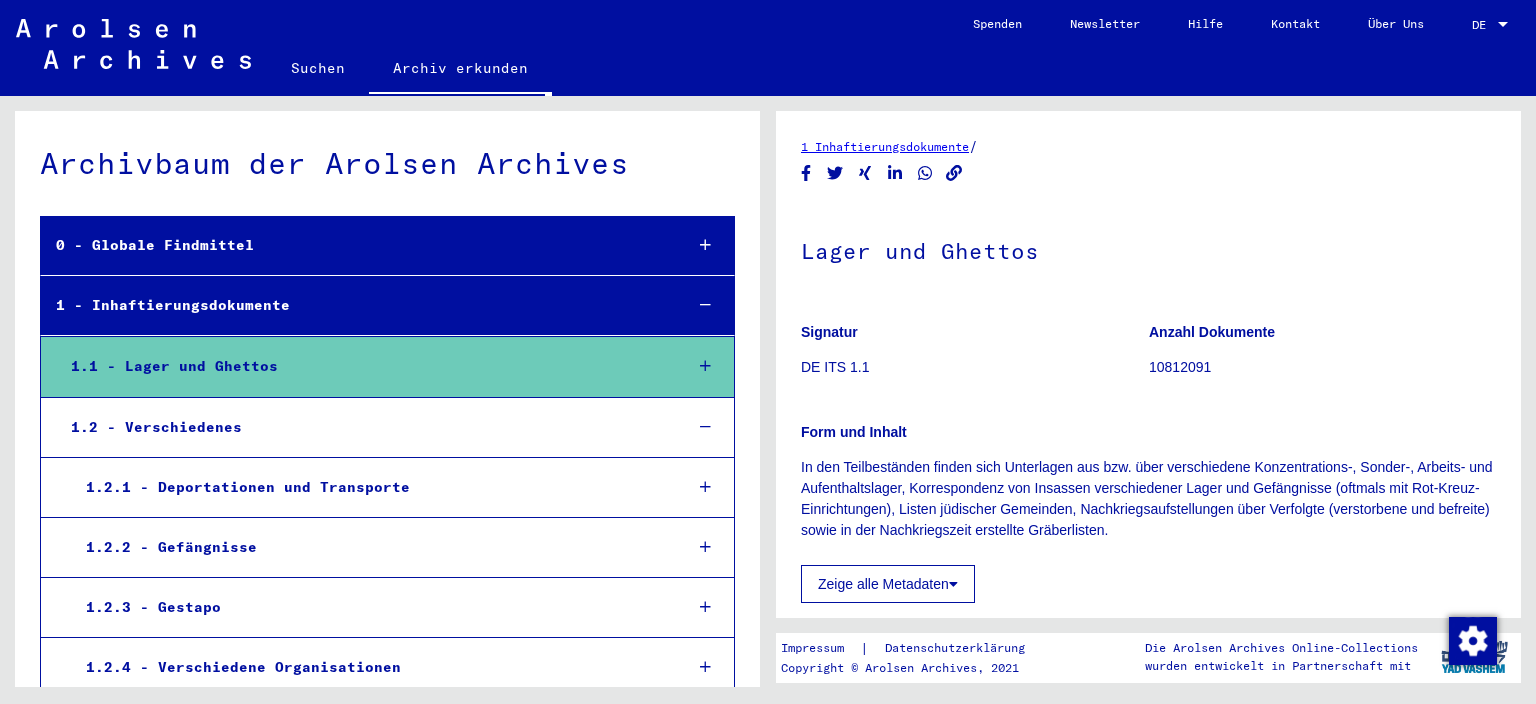 scroll, scrollTop: 442, scrollLeft: 0, axis: vertical 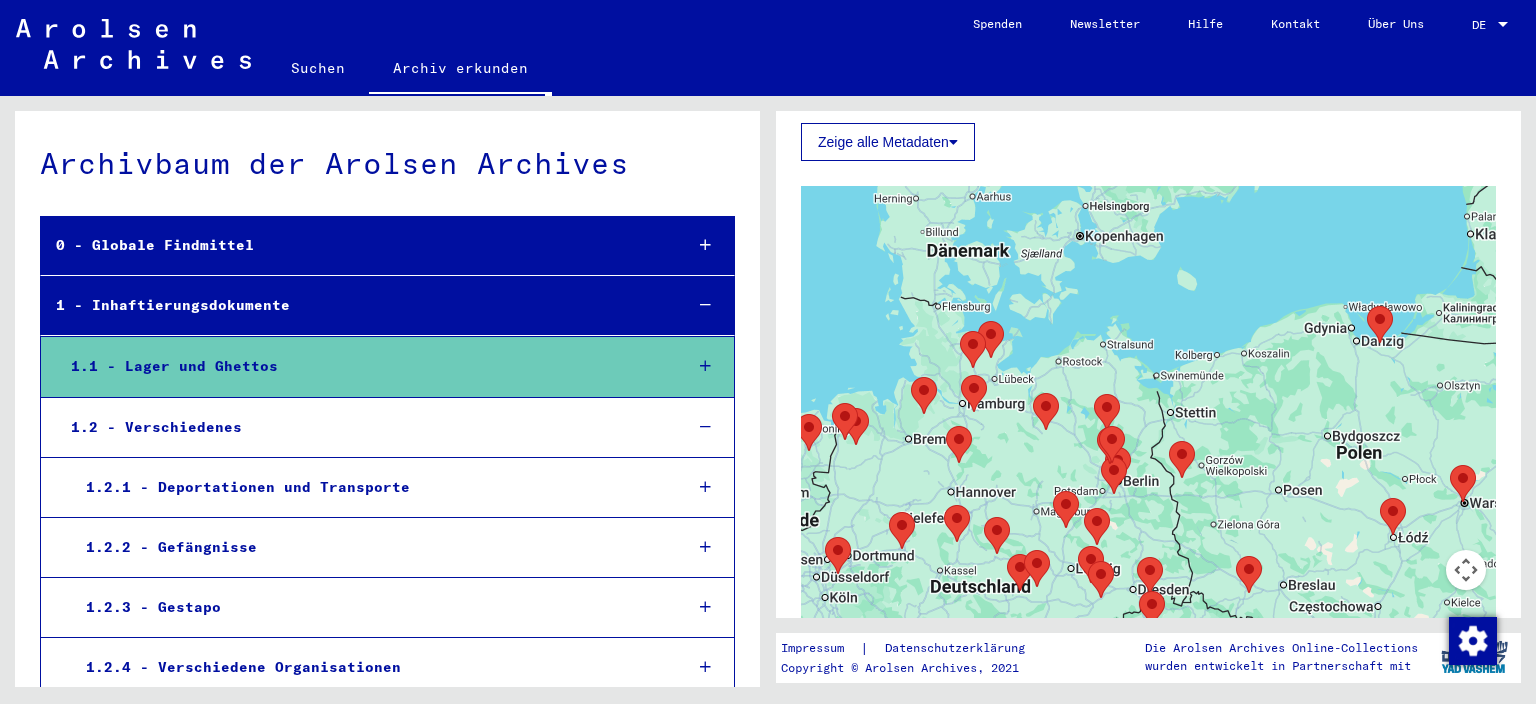 drag, startPoint x: 1306, startPoint y: 321, endPoint x: 1060, endPoint y: 618, distance: 385.6488 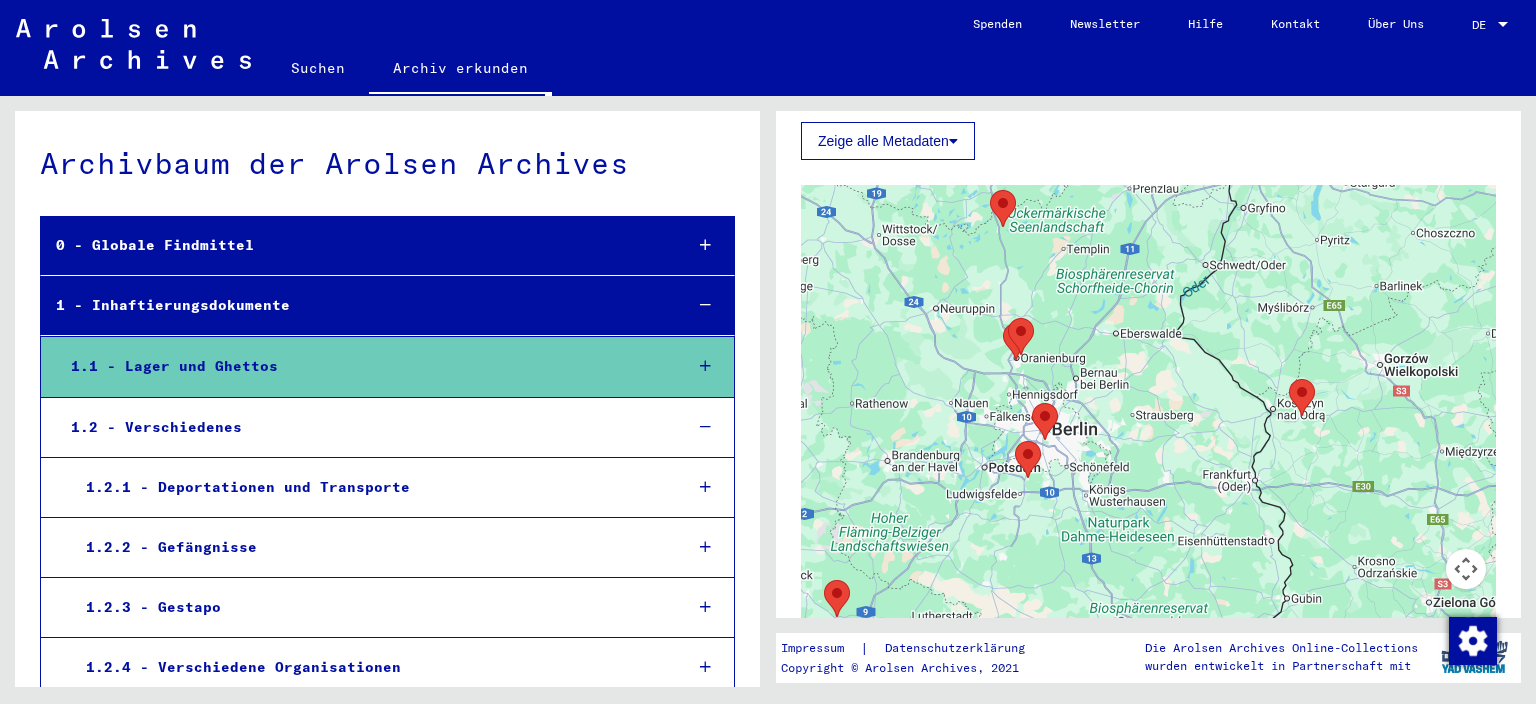 click at bounding box center [1032, 403] 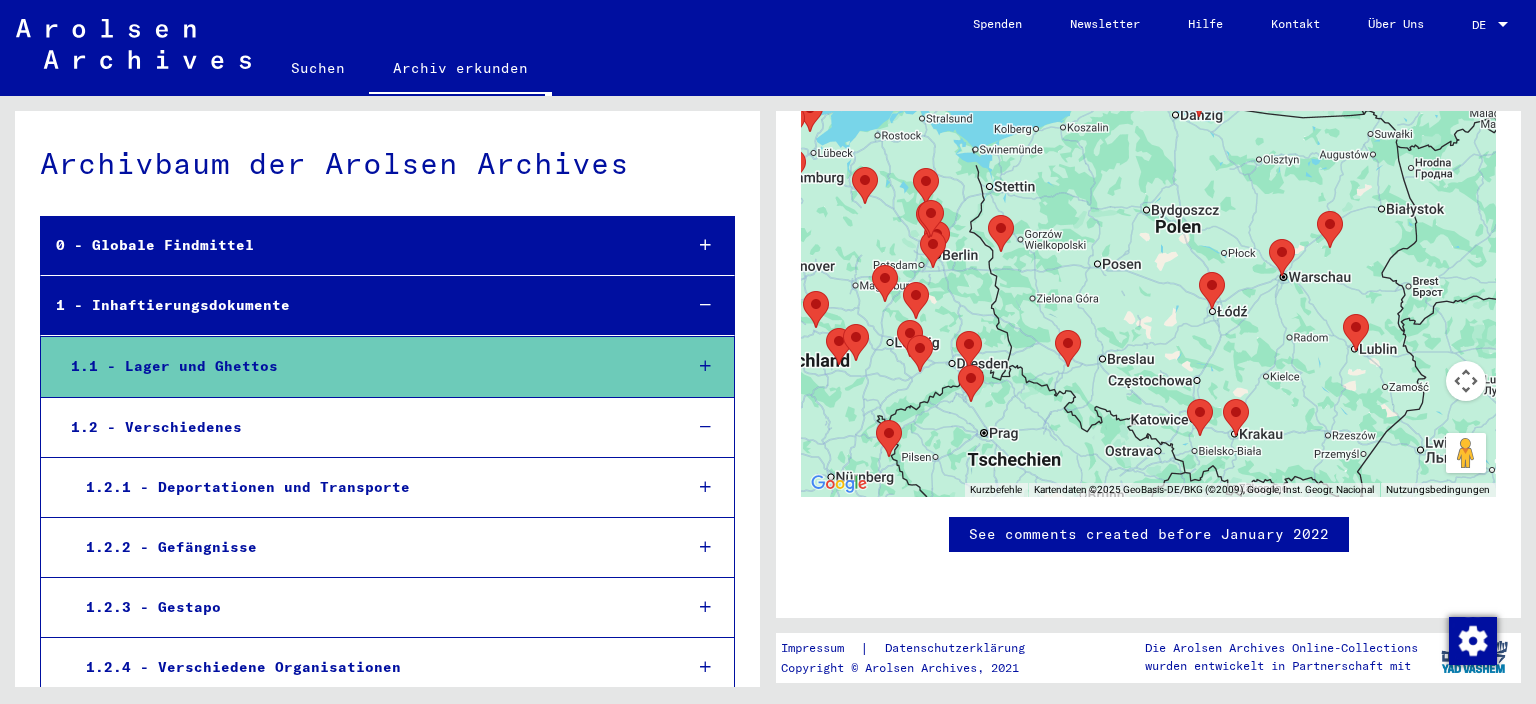 scroll, scrollTop: 1630, scrollLeft: 0, axis: vertical 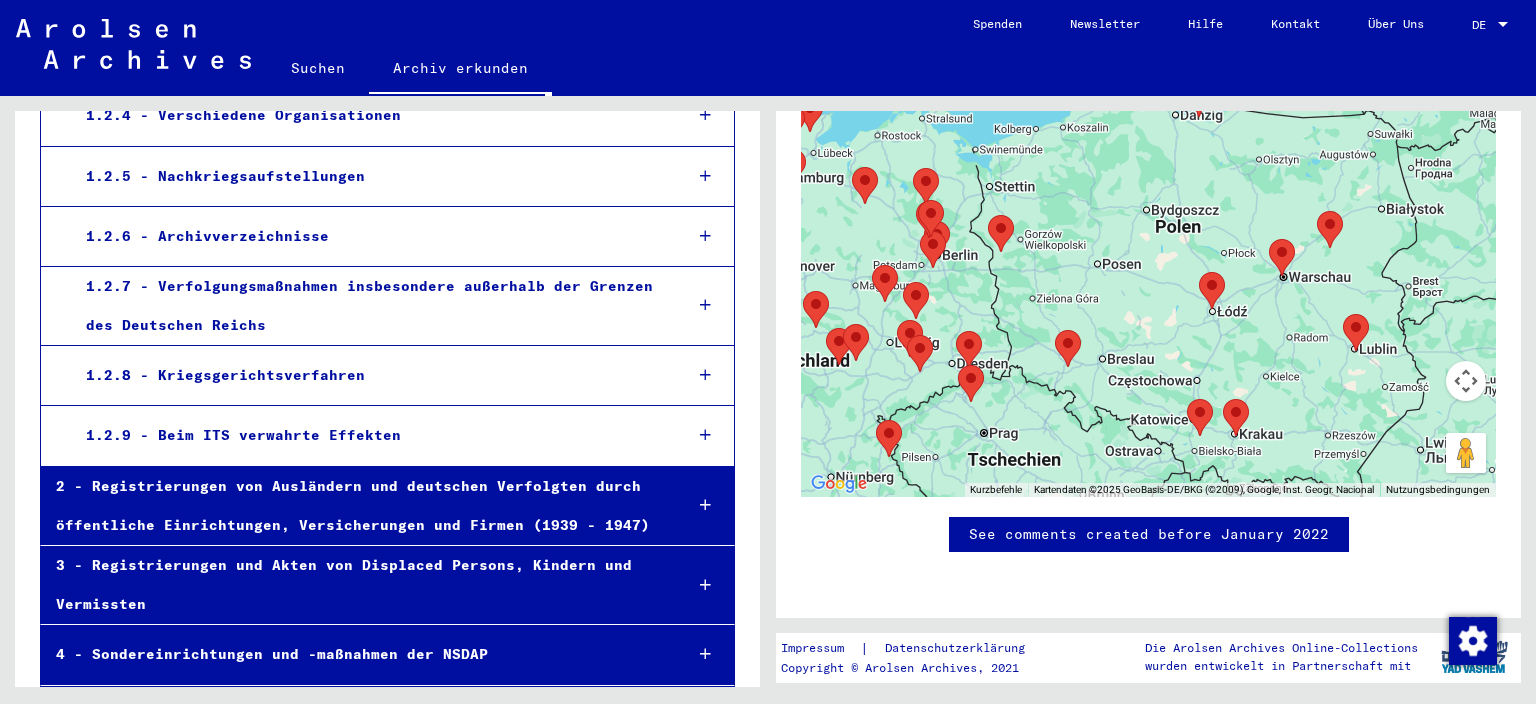 click on "1.2.9 - Beim ITS verwahrte Effekten" at bounding box center (368, 435) 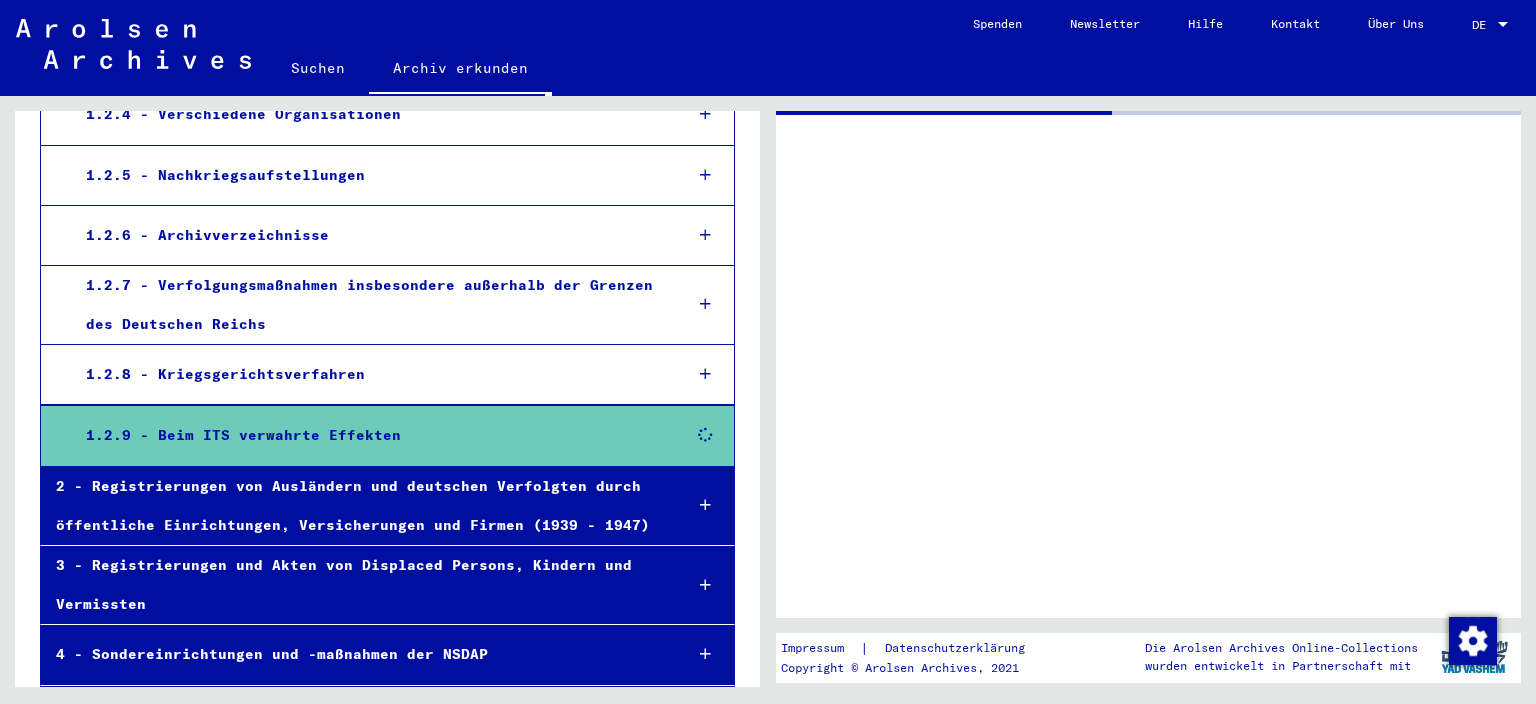 scroll, scrollTop: 551, scrollLeft: 0, axis: vertical 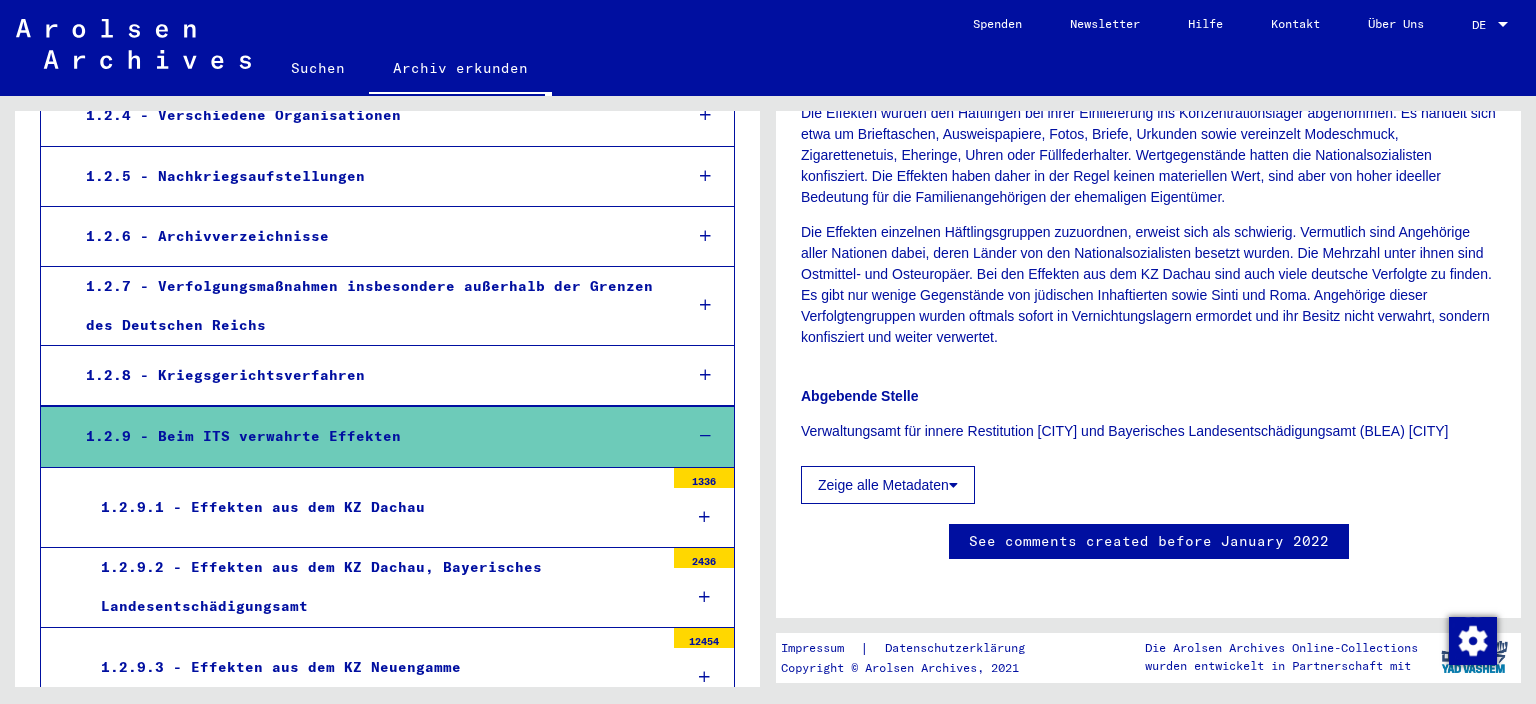 click on "Zeige alle Metadaten" 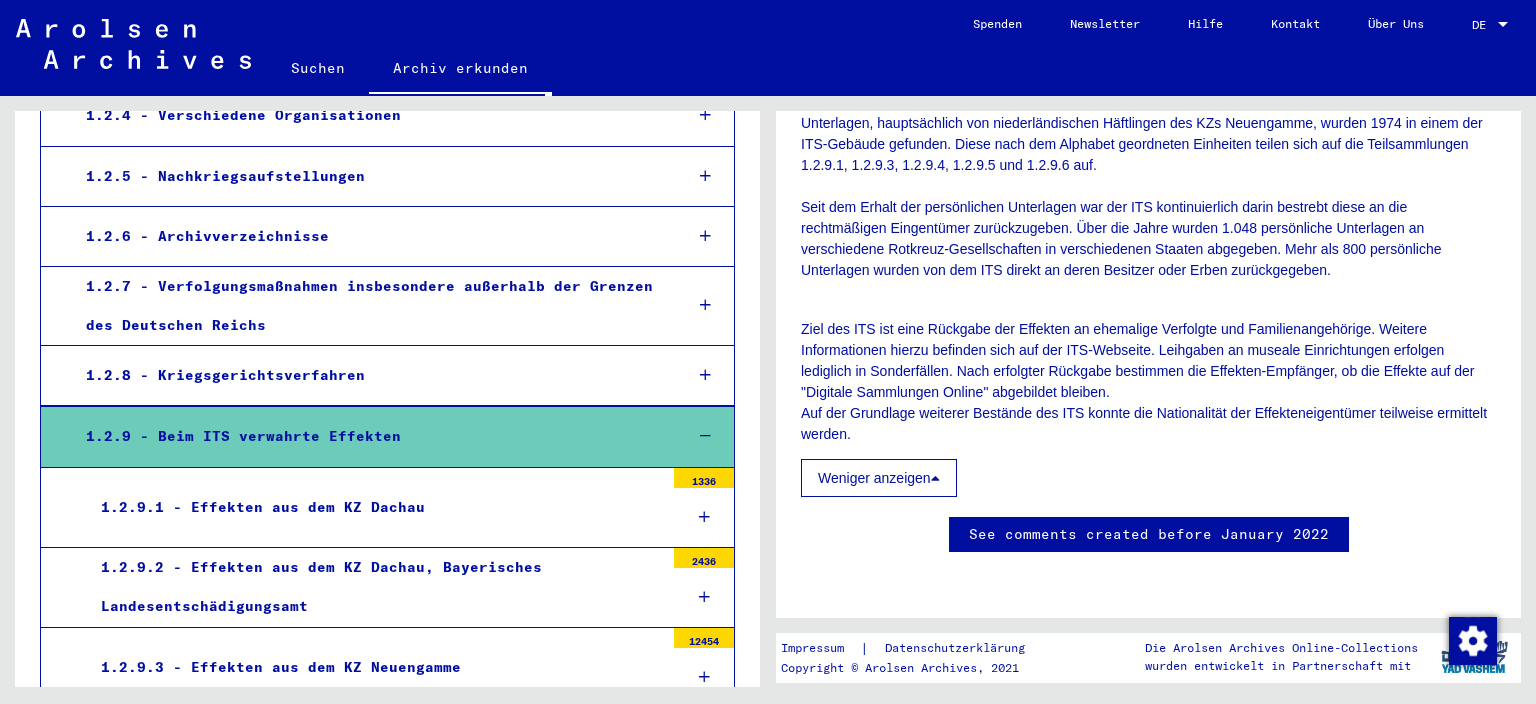 scroll, scrollTop: 2480, scrollLeft: 0, axis: vertical 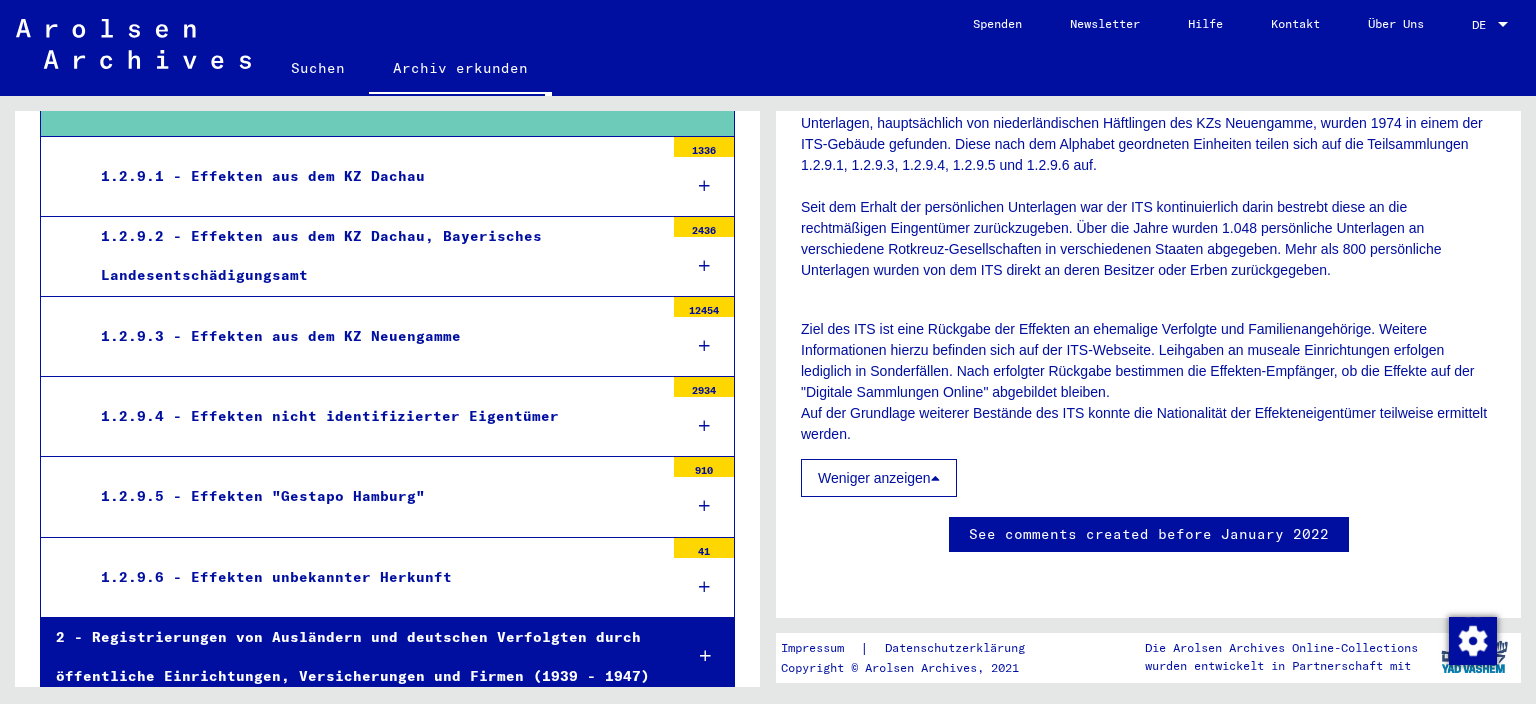 click on "1.2.9.4 - Effekten nicht identifizierter Eigentümer" at bounding box center (375, 416) 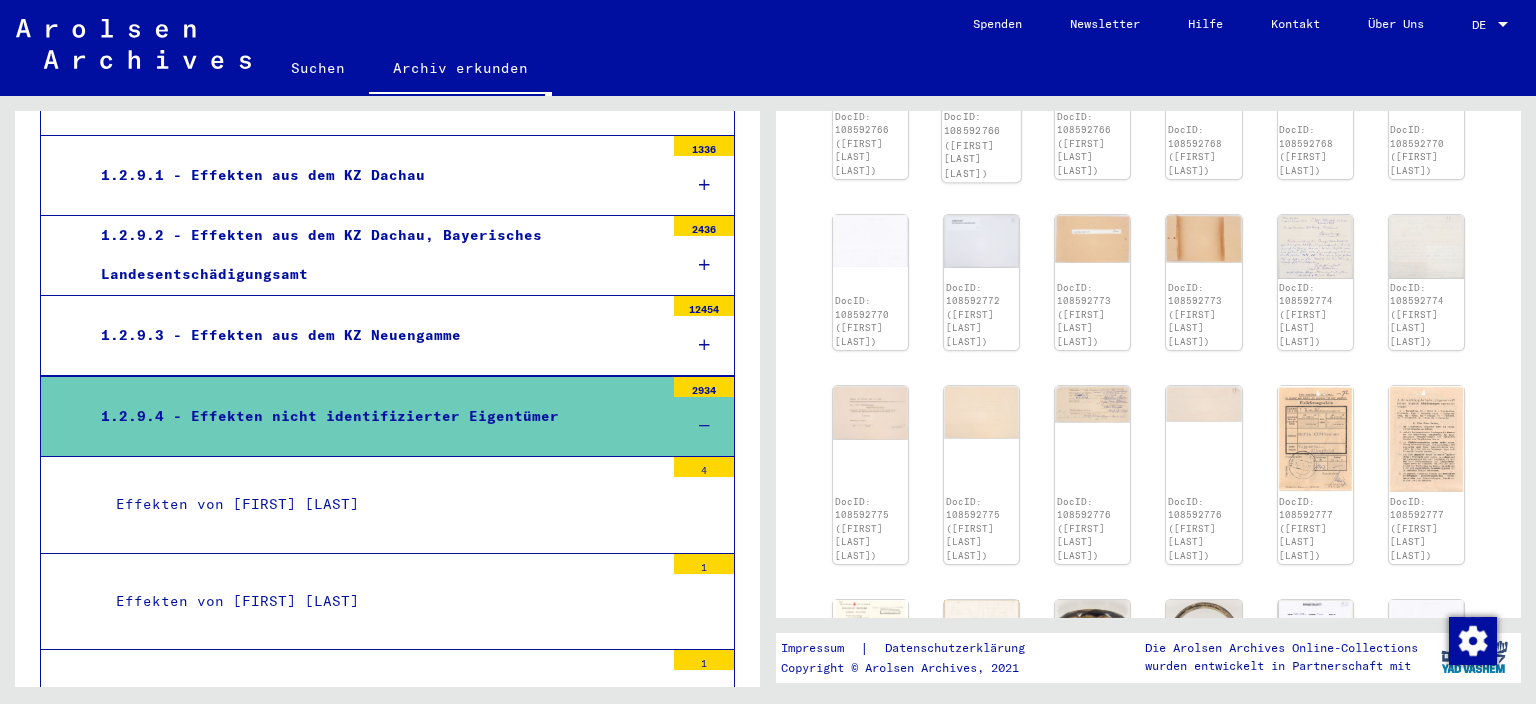 scroll, scrollTop: 0, scrollLeft: 0, axis: both 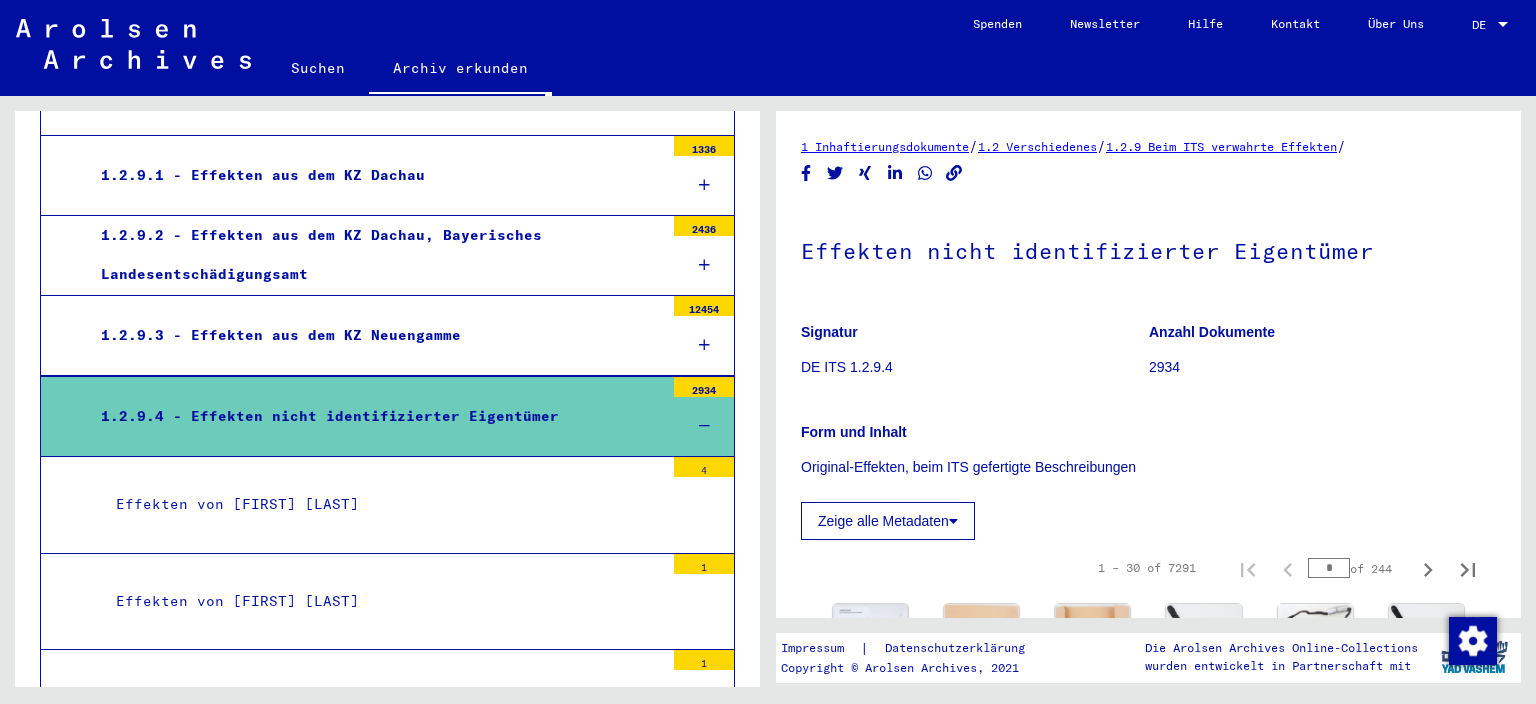 click on "Effekten von [FIRST] [LAST]" at bounding box center (382, 504) 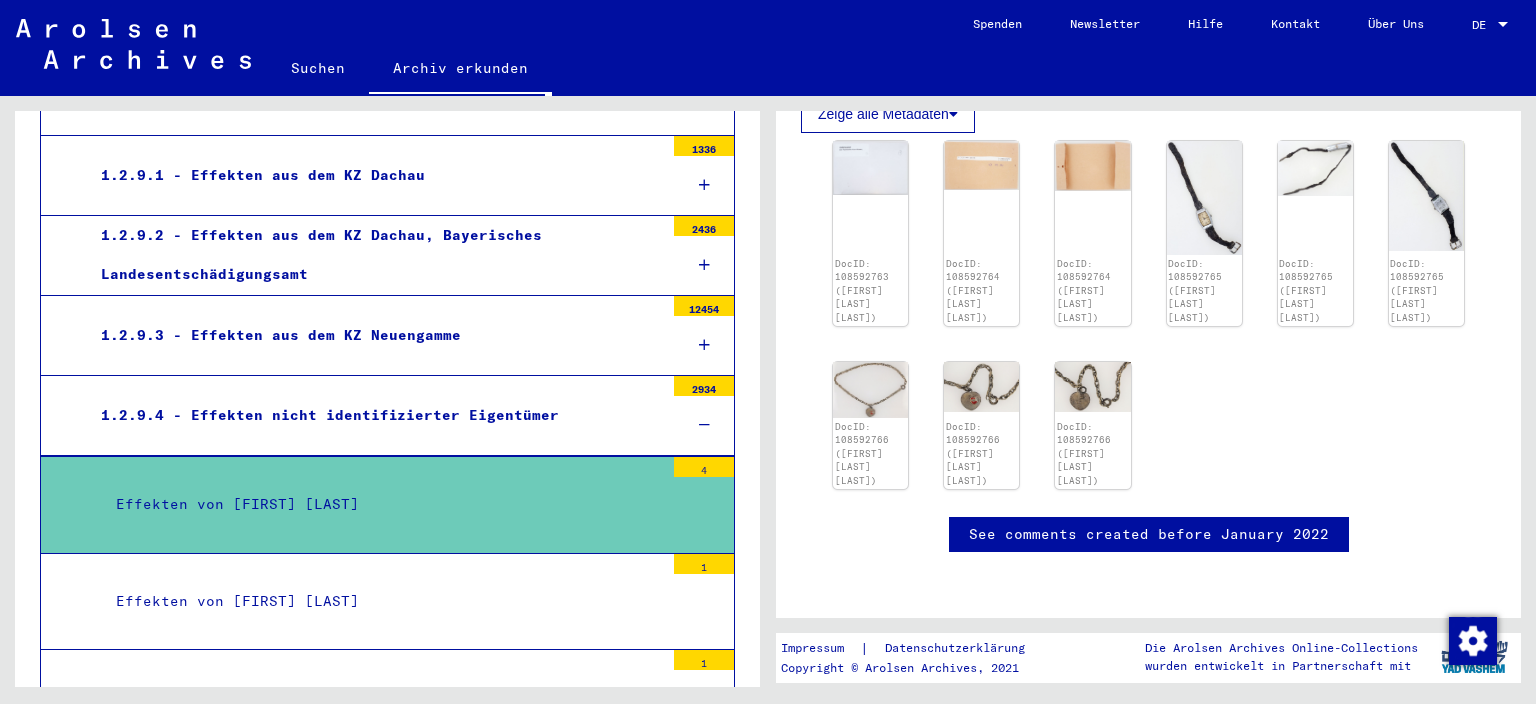 scroll, scrollTop: 662, scrollLeft: 0, axis: vertical 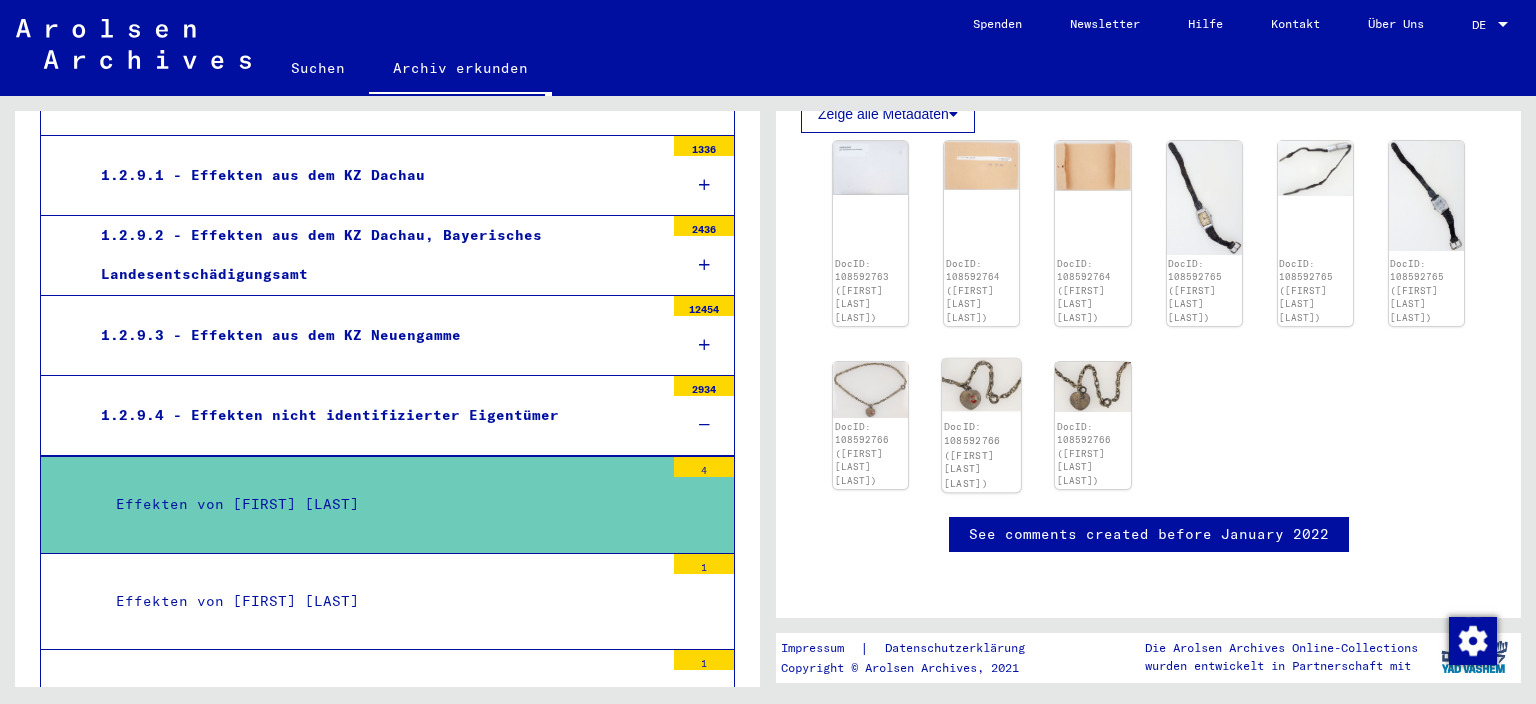 click 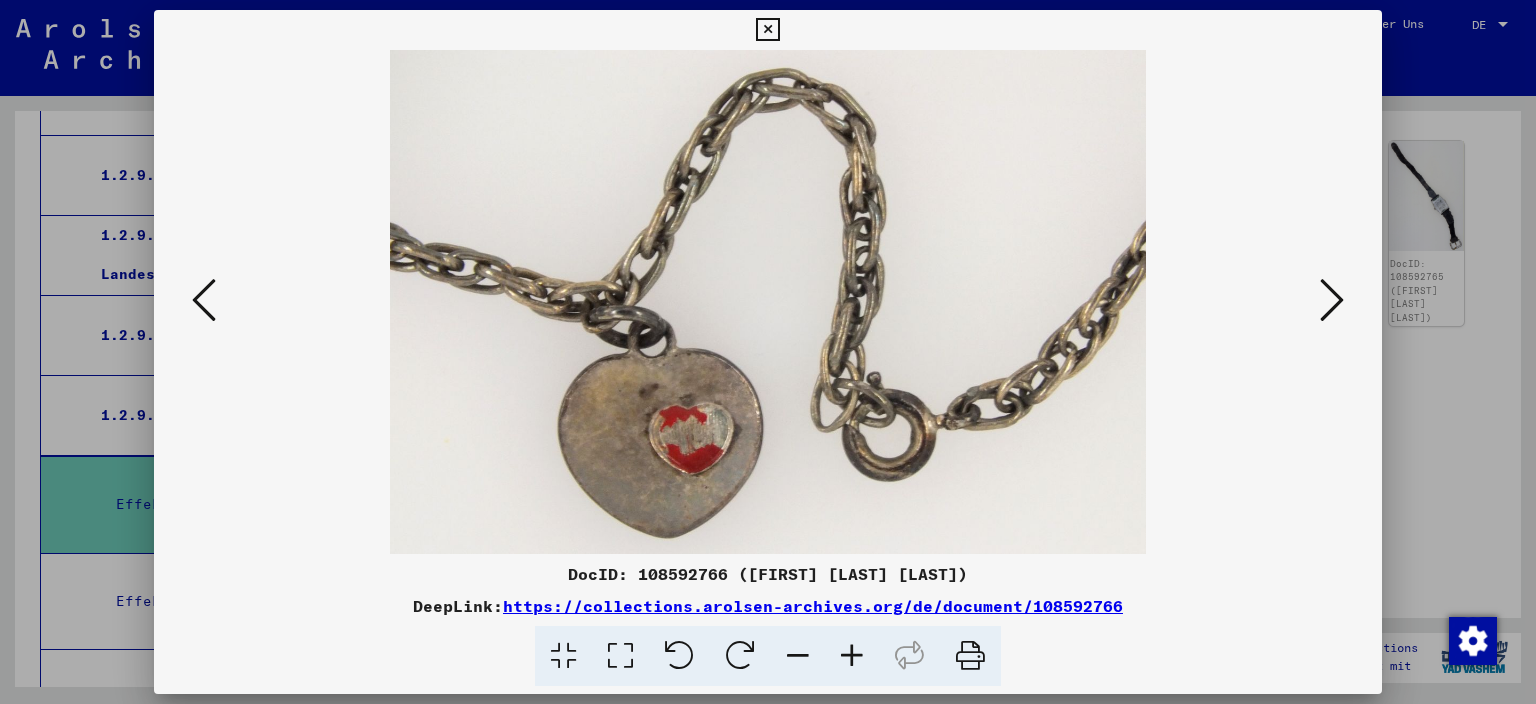 click at bounding box center [767, 30] 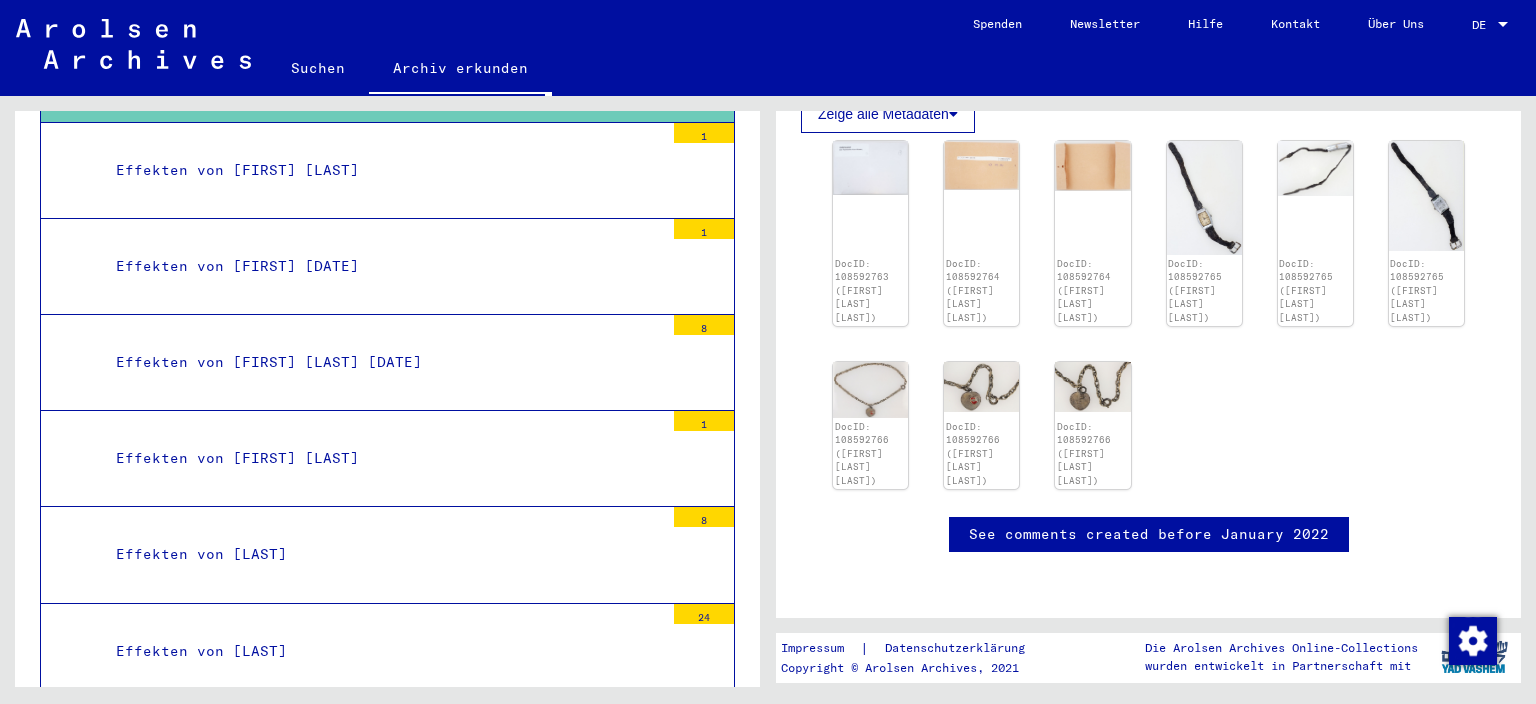 scroll, scrollTop: 1434, scrollLeft: 0, axis: vertical 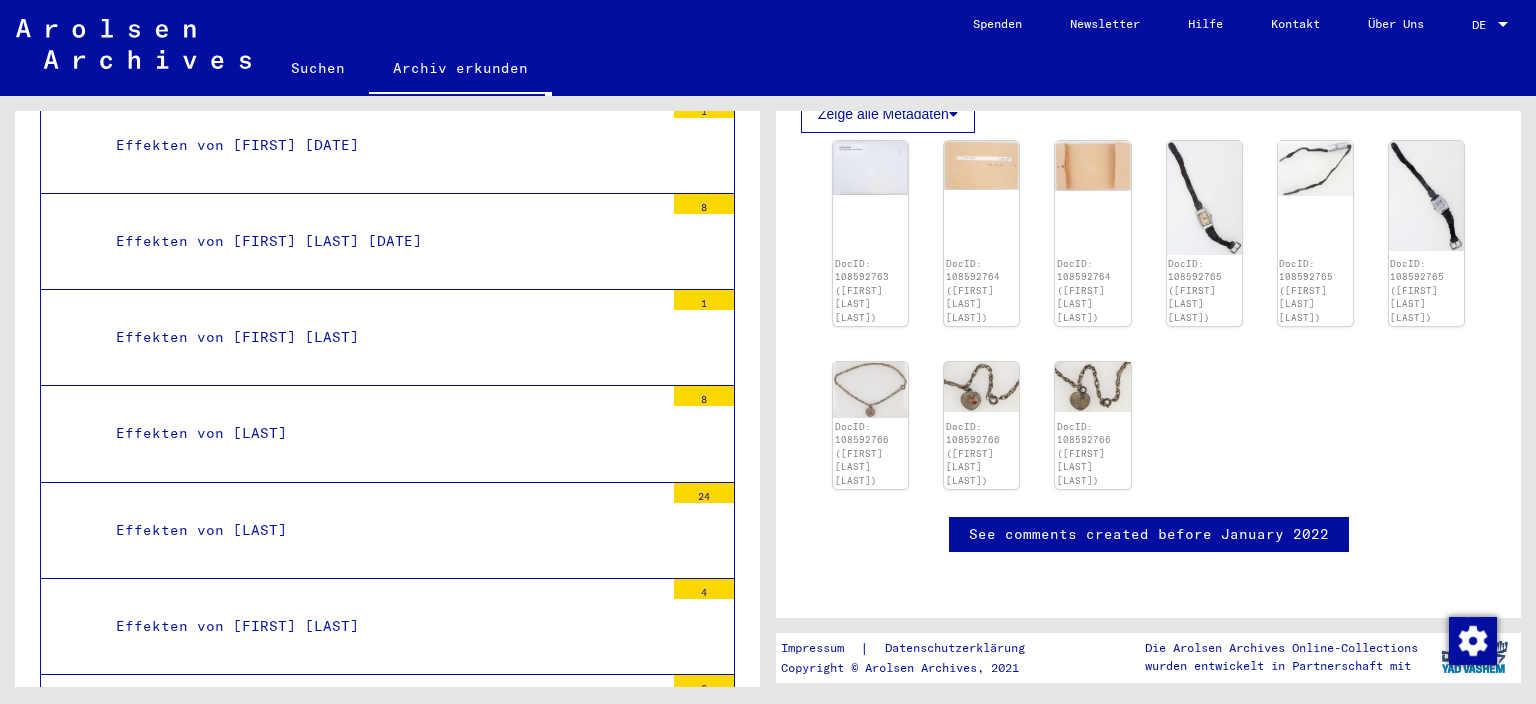 click on "Effekten von  [LAST]" at bounding box center [382, 433] 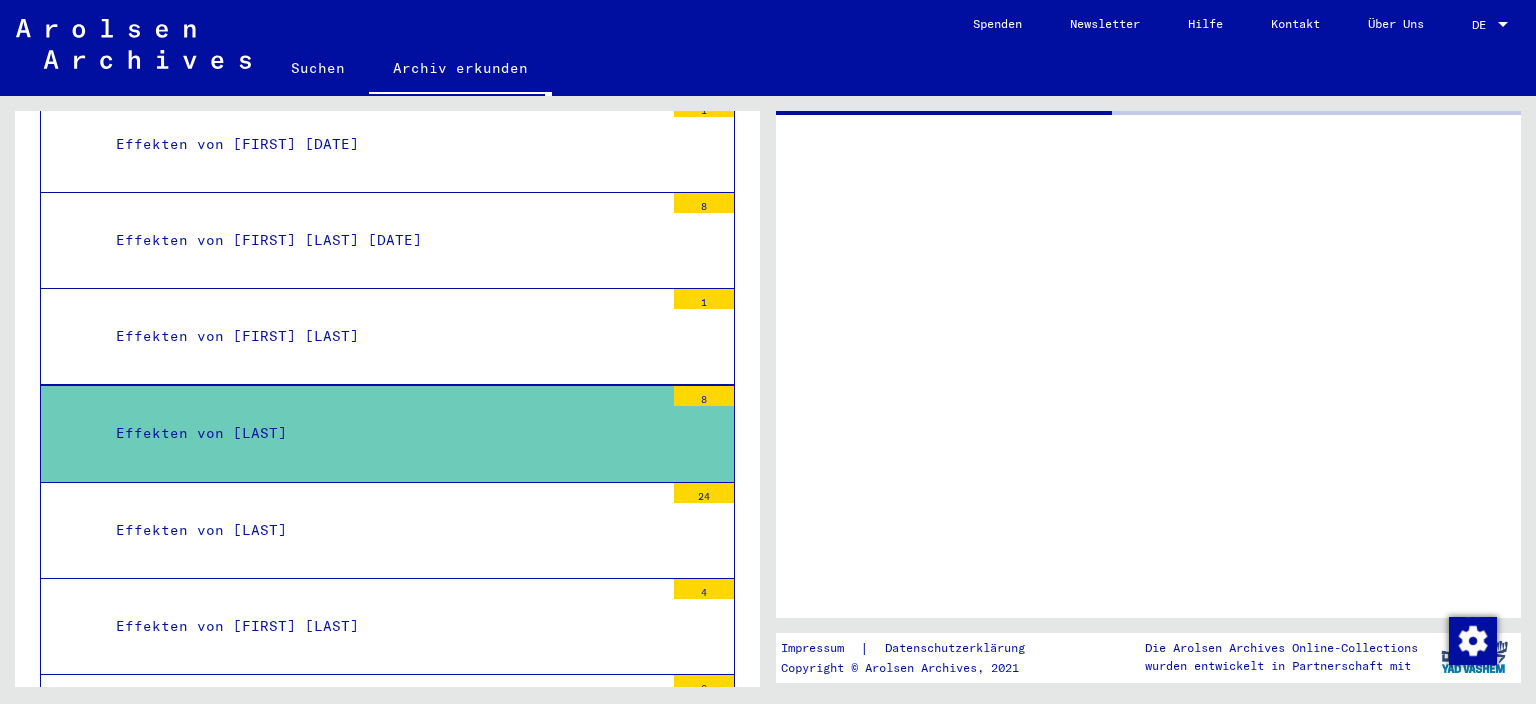scroll, scrollTop: 1433, scrollLeft: 0, axis: vertical 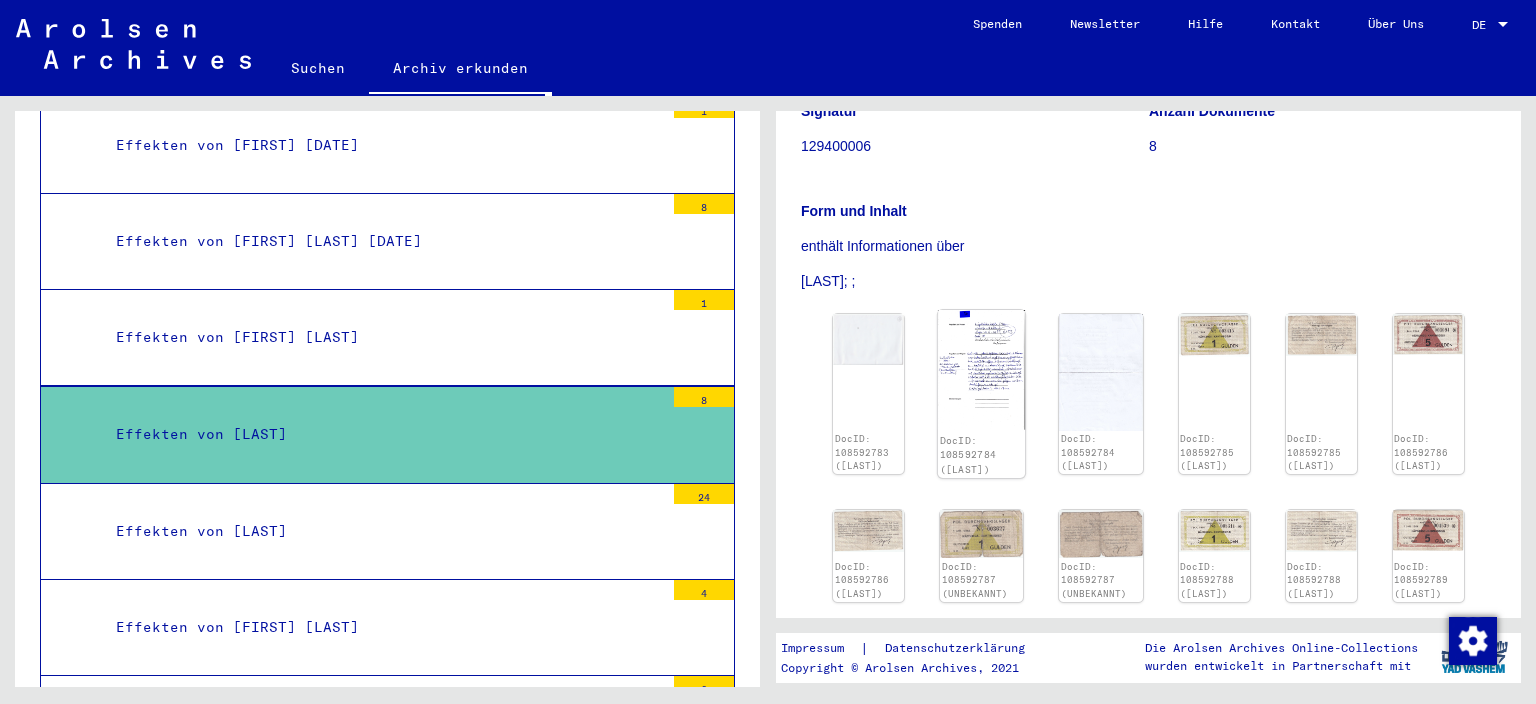 click 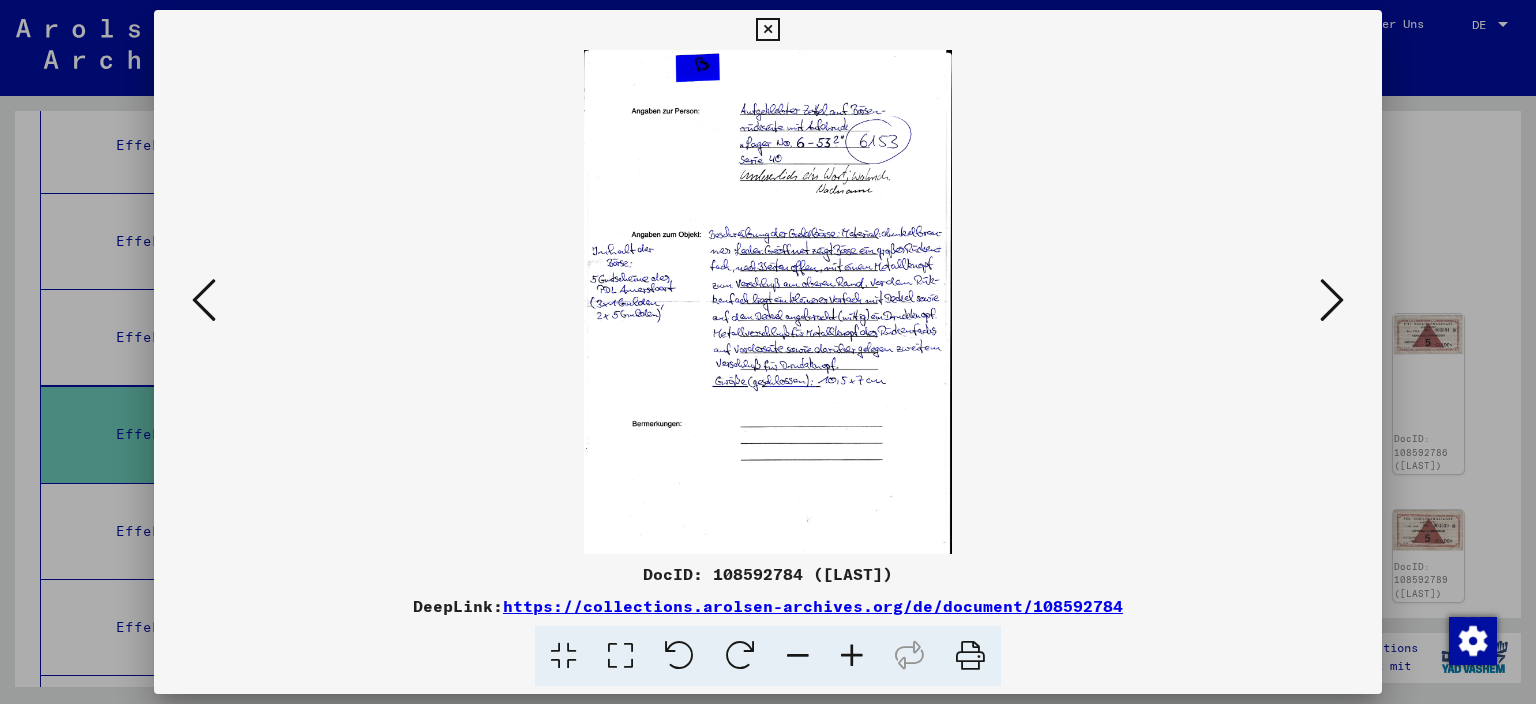 click at bounding box center [767, 30] 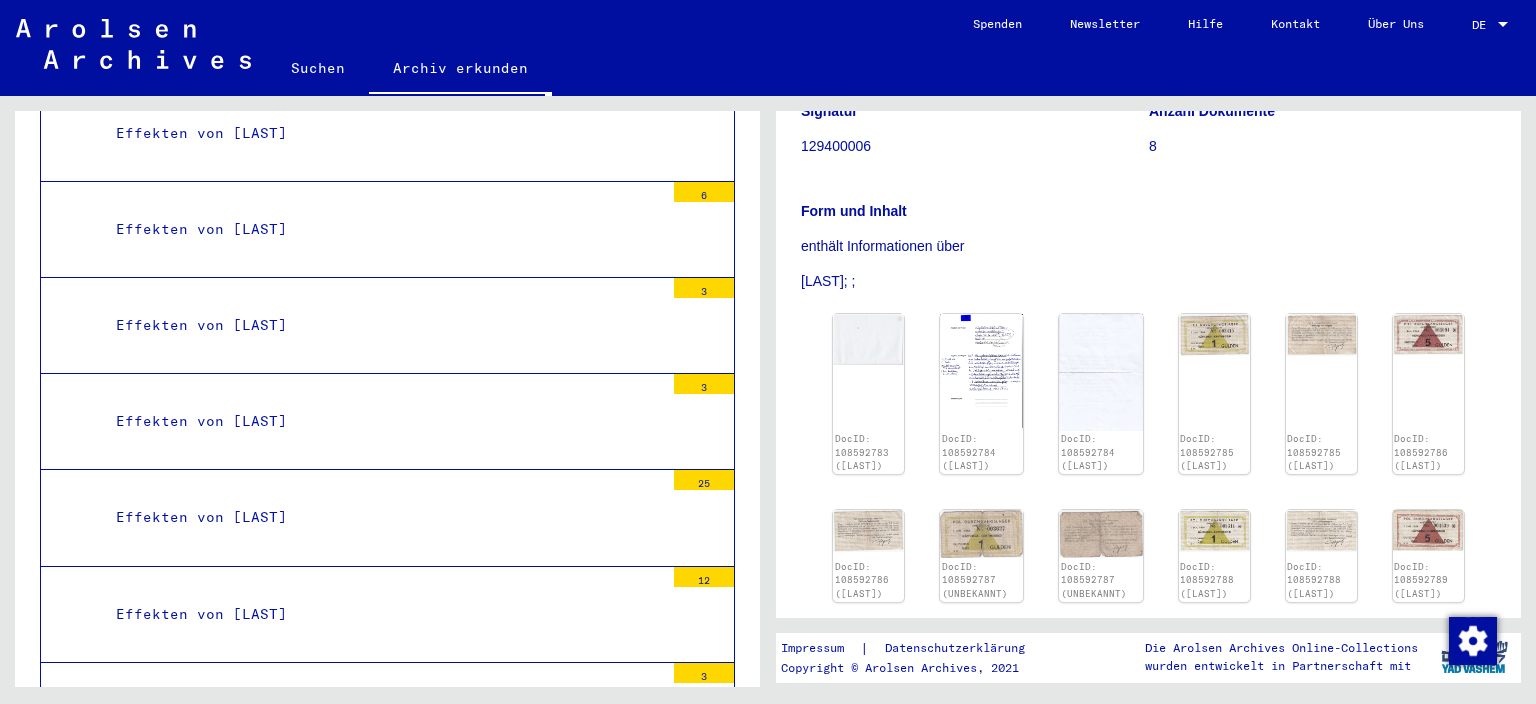 scroll, scrollTop: 15343, scrollLeft: 0, axis: vertical 